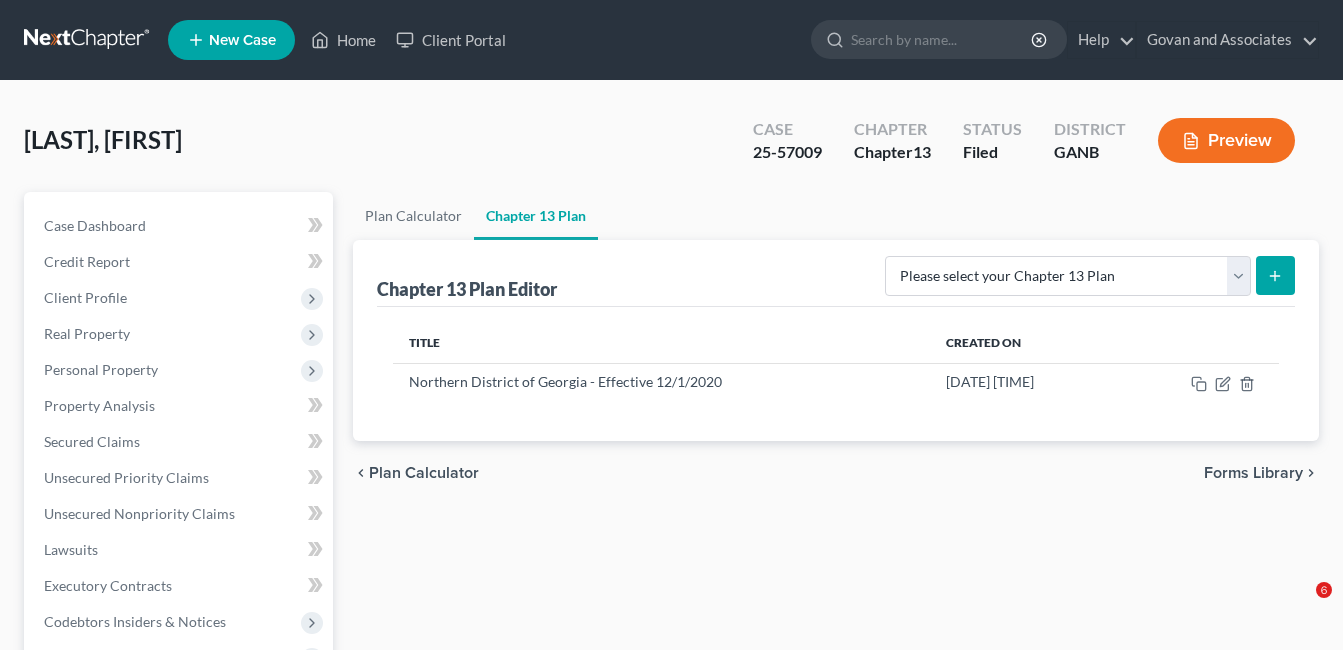 scroll, scrollTop: 0, scrollLeft: 0, axis: both 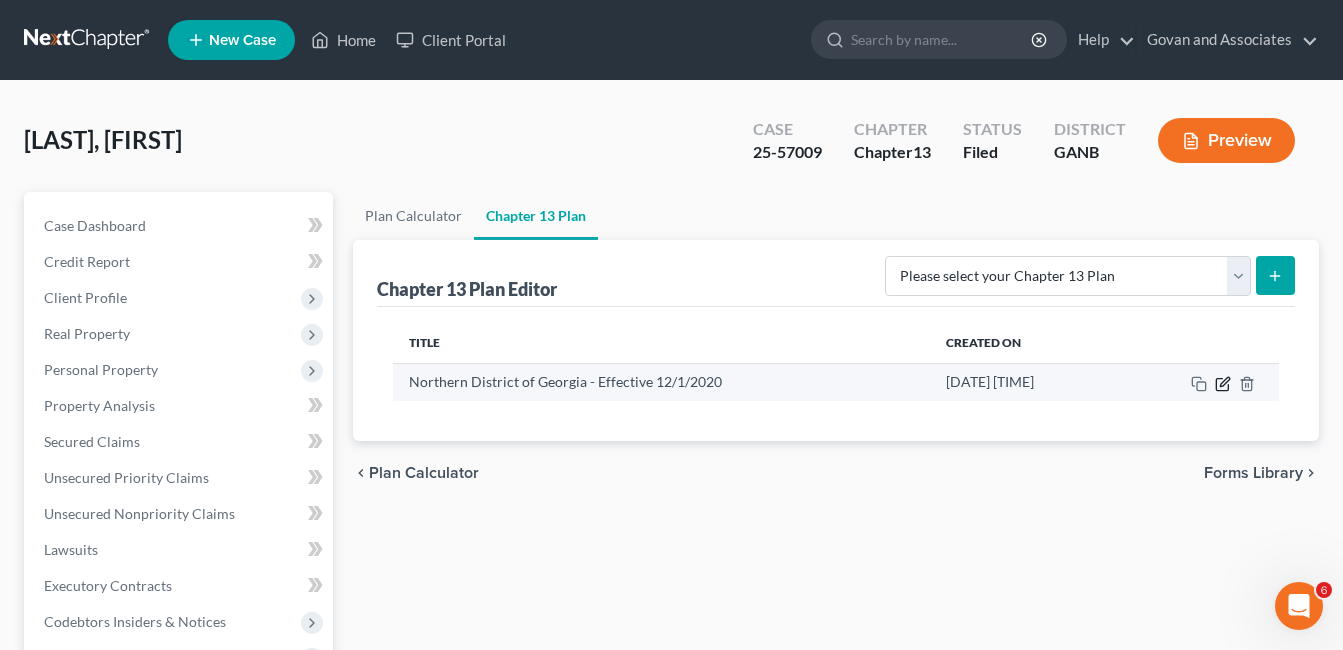 click 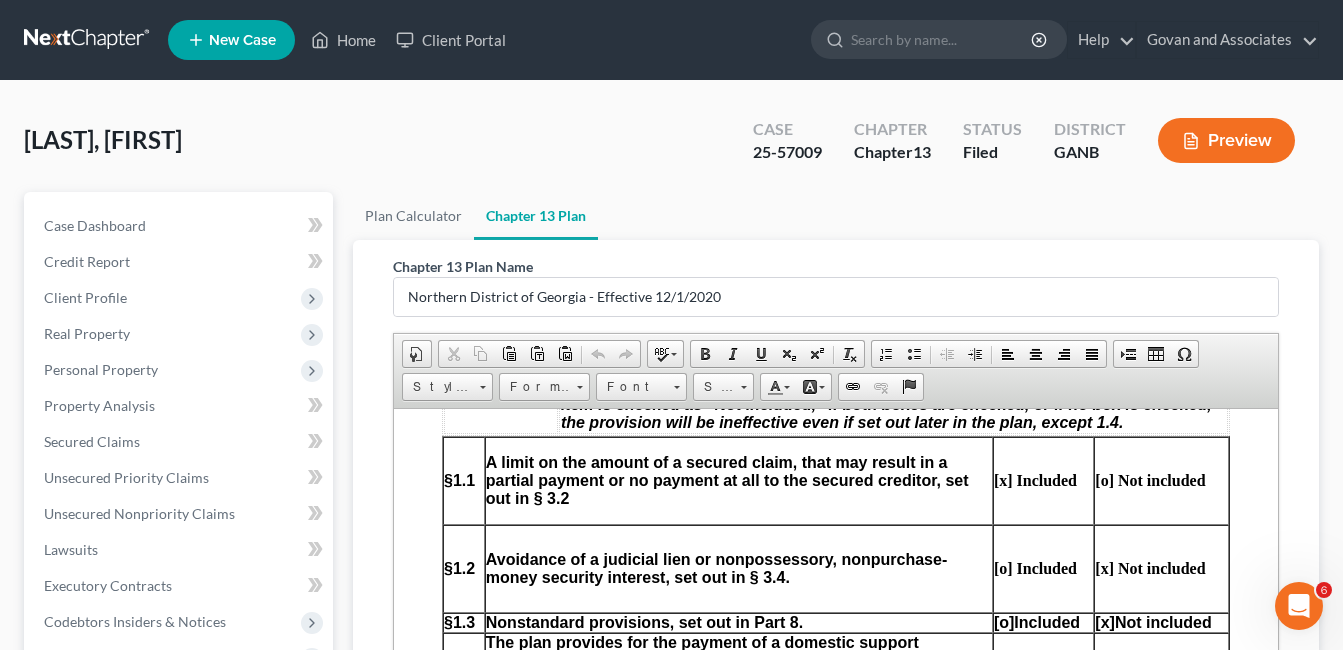 scroll, scrollTop: 1100, scrollLeft: 0, axis: vertical 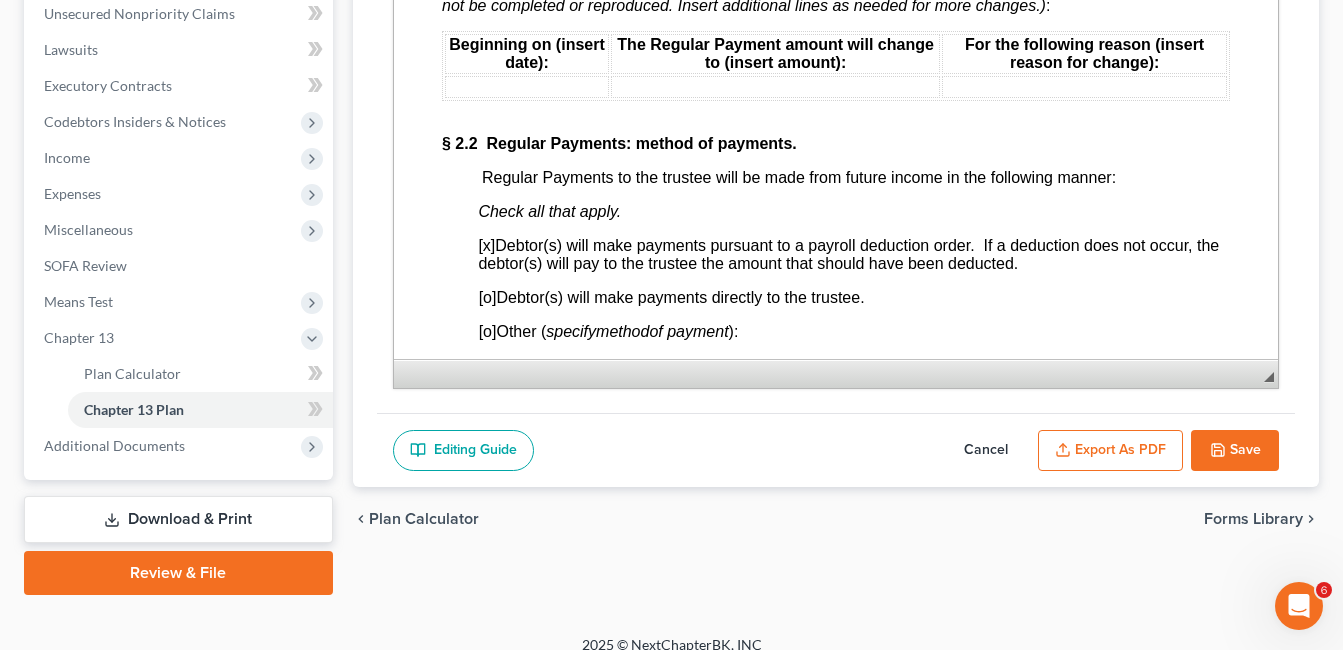 click 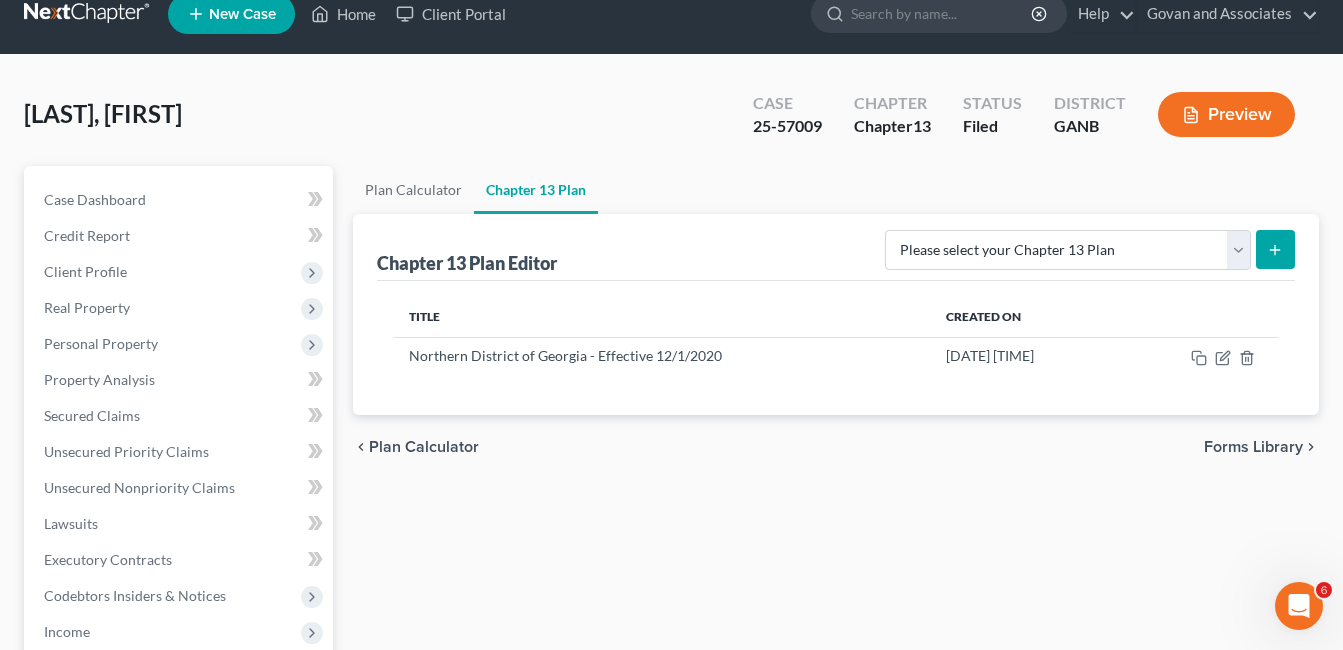scroll, scrollTop: 21, scrollLeft: 0, axis: vertical 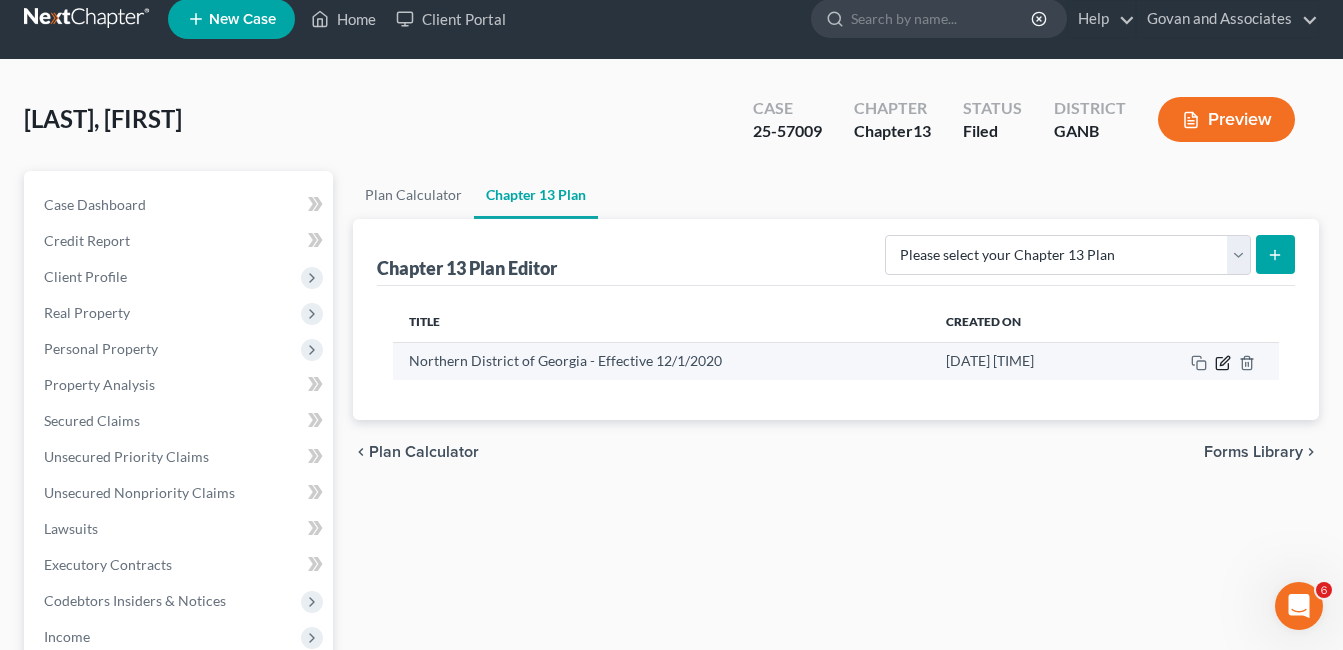 click 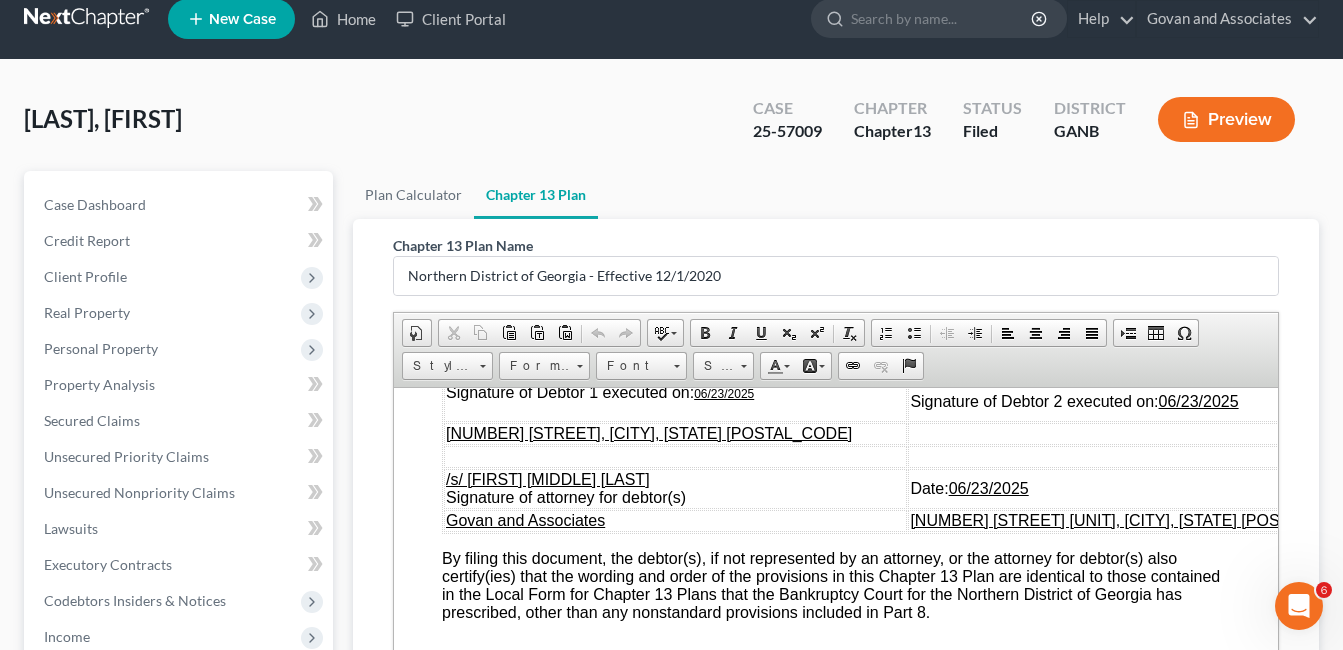 scroll, scrollTop: 7744, scrollLeft: 0, axis: vertical 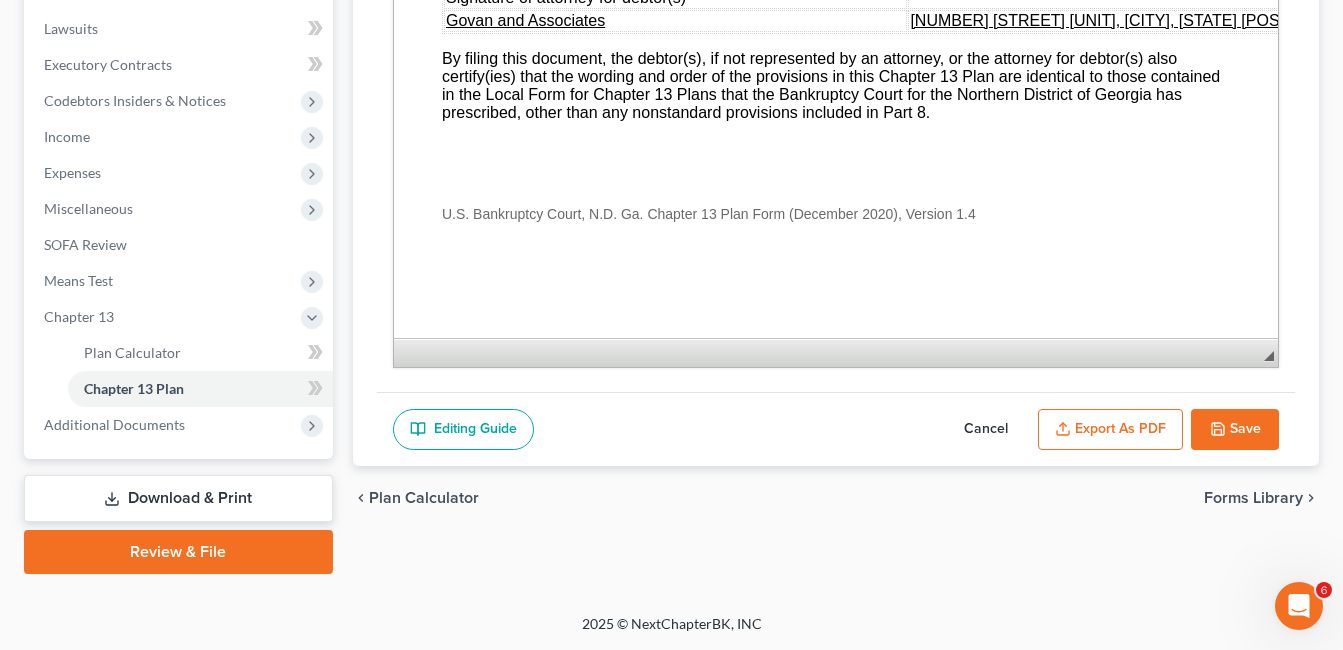 click on "Export as PDF" at bounding box center [1110, 430] 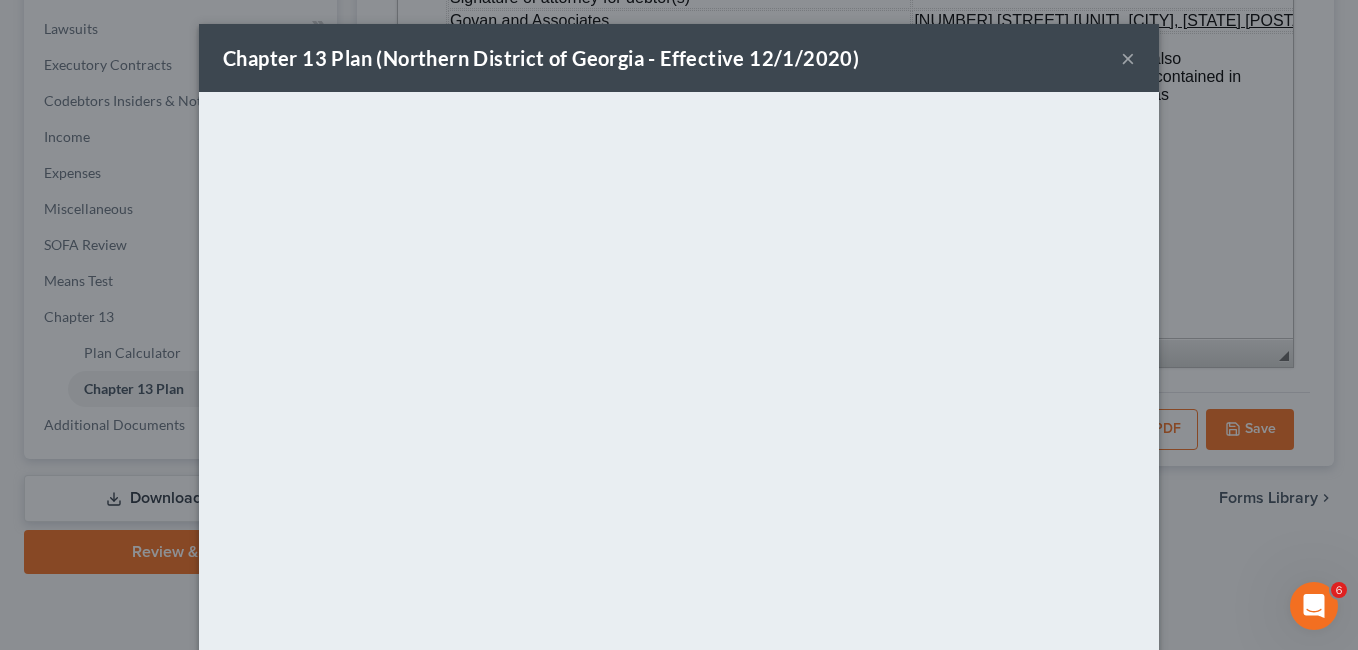 click on "×" at bounding box center (1128, 58) 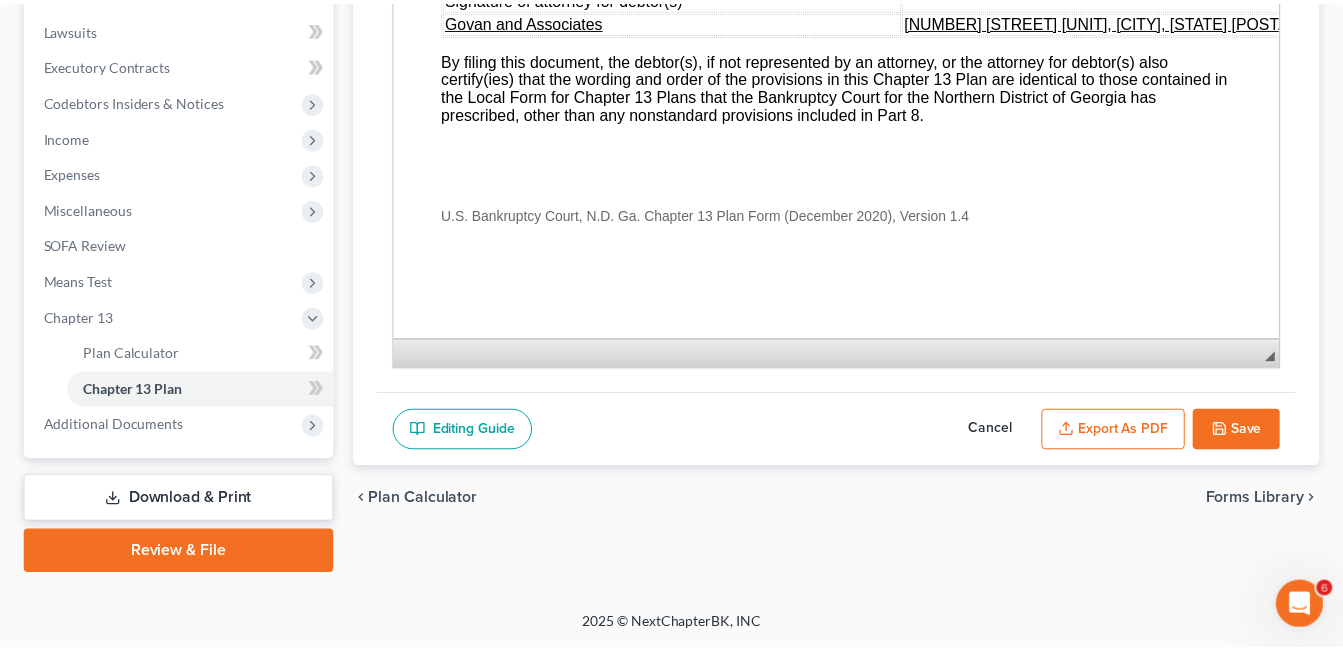 scroll, scrollTop: 7744, scrollLeft: 0, axis: vertical 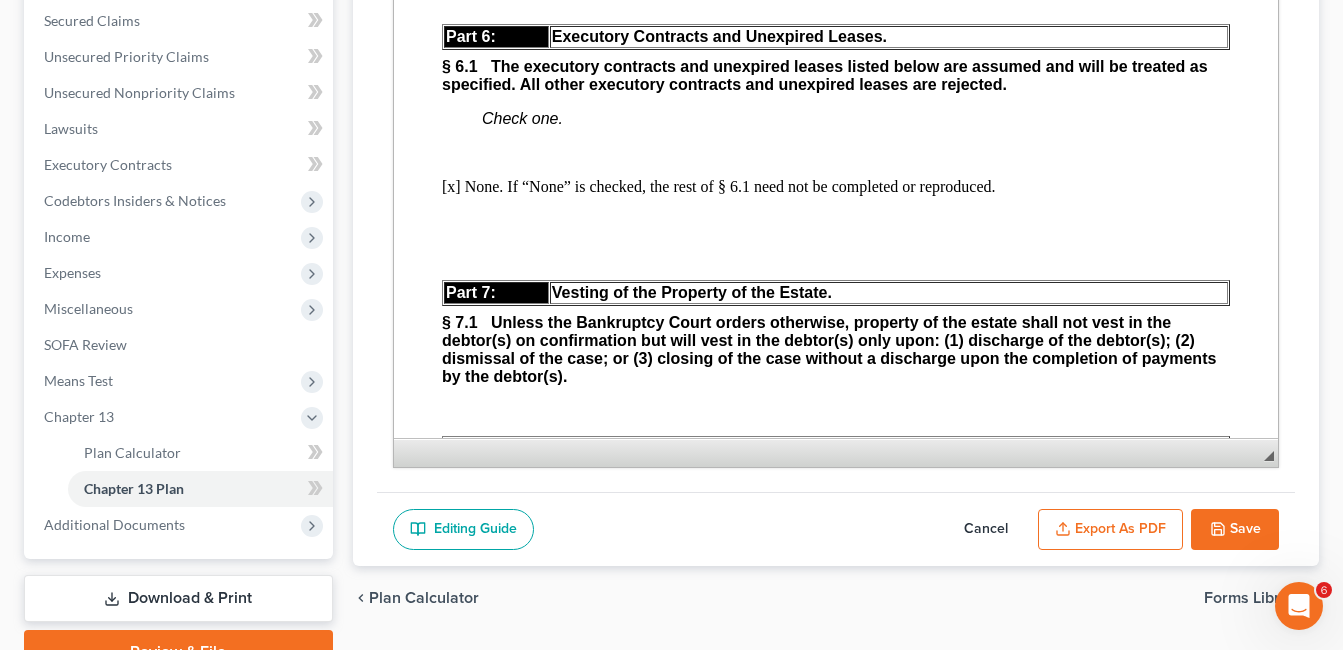 click on "Save" at bounding box center [1235, 530] 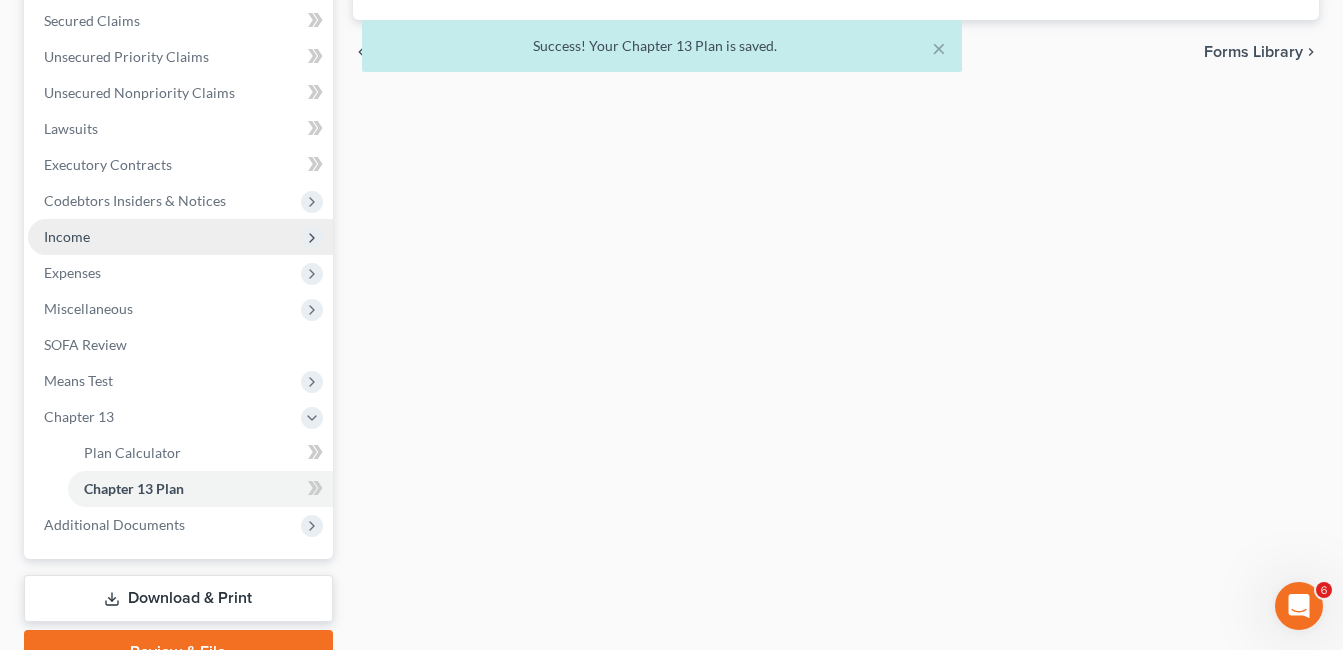 click on "Income" at bounding box center (67, 236) 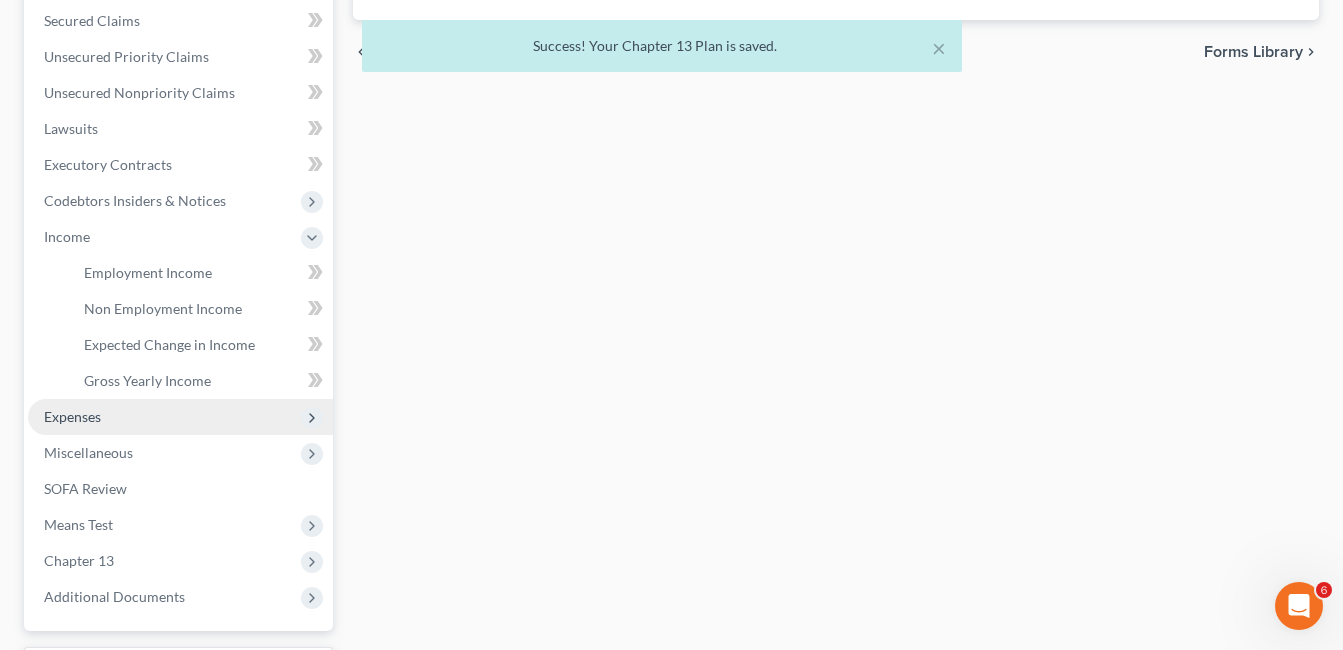 drag, startPoint x: 88, startPoint y: 417, endPoint x: 134, endPoint y: 414, distance: 46.09772 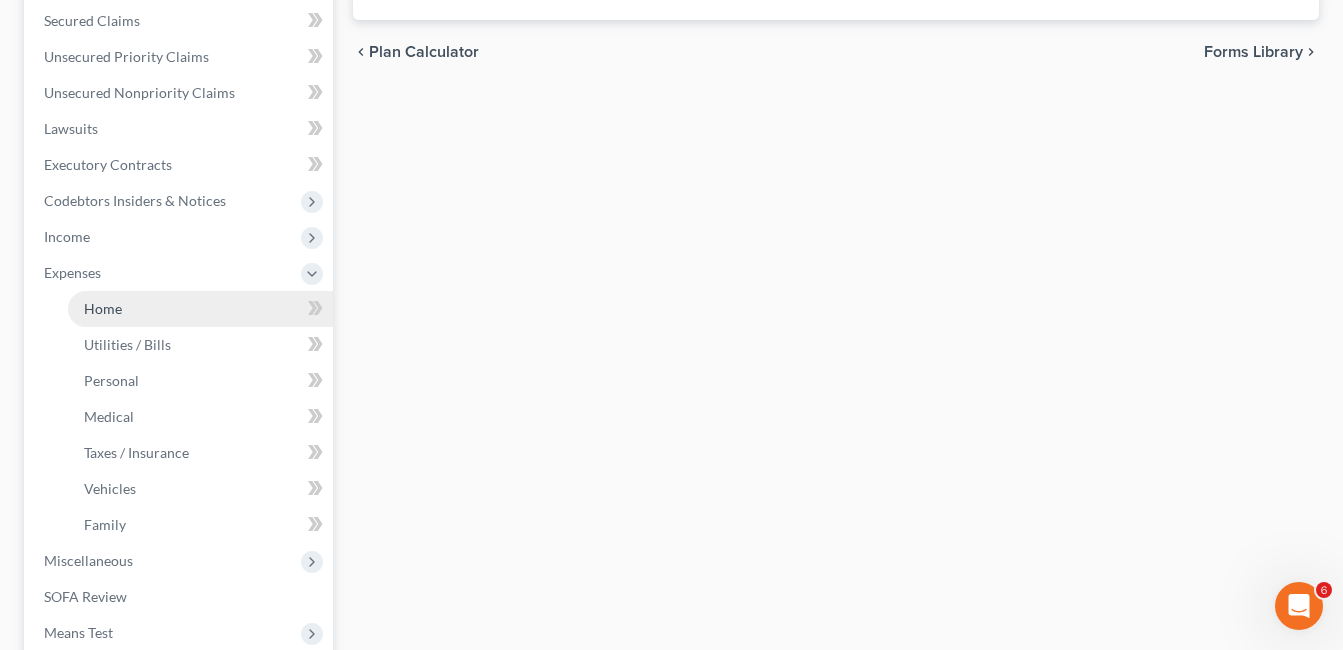 click on "Home" at bounding box center [103, 308] 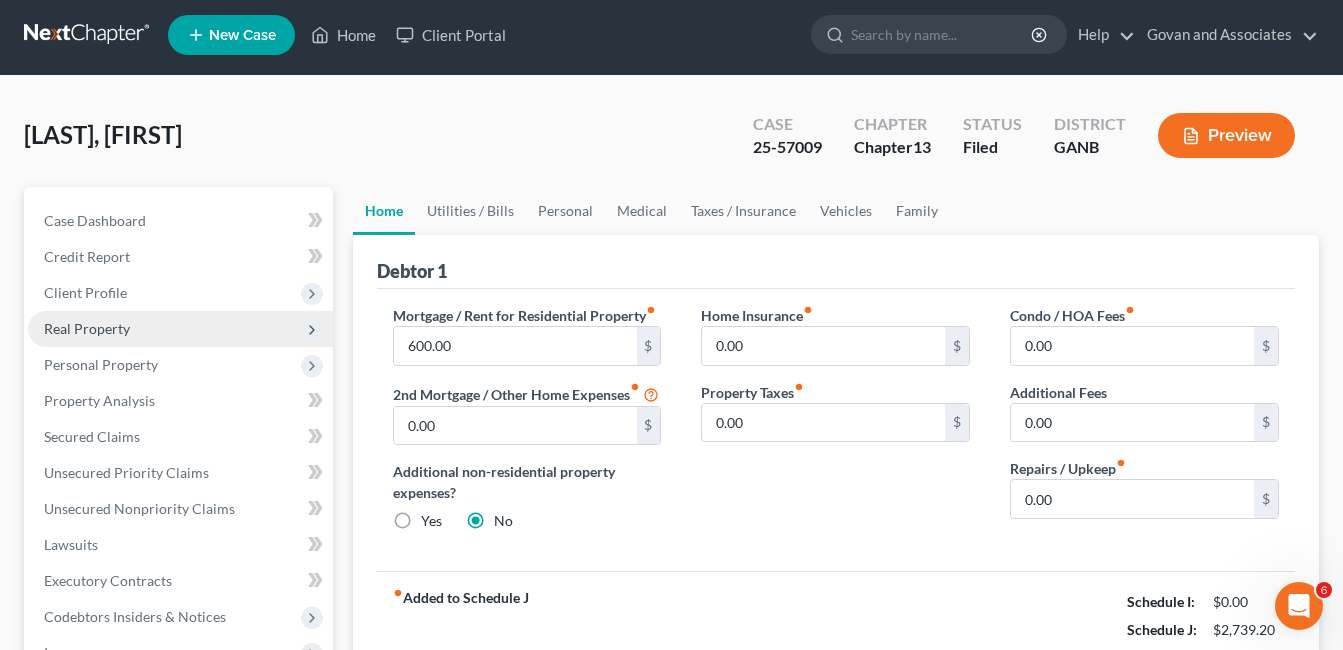 scroll, scrollTop: 0, scrollLeft: 0, axis: both 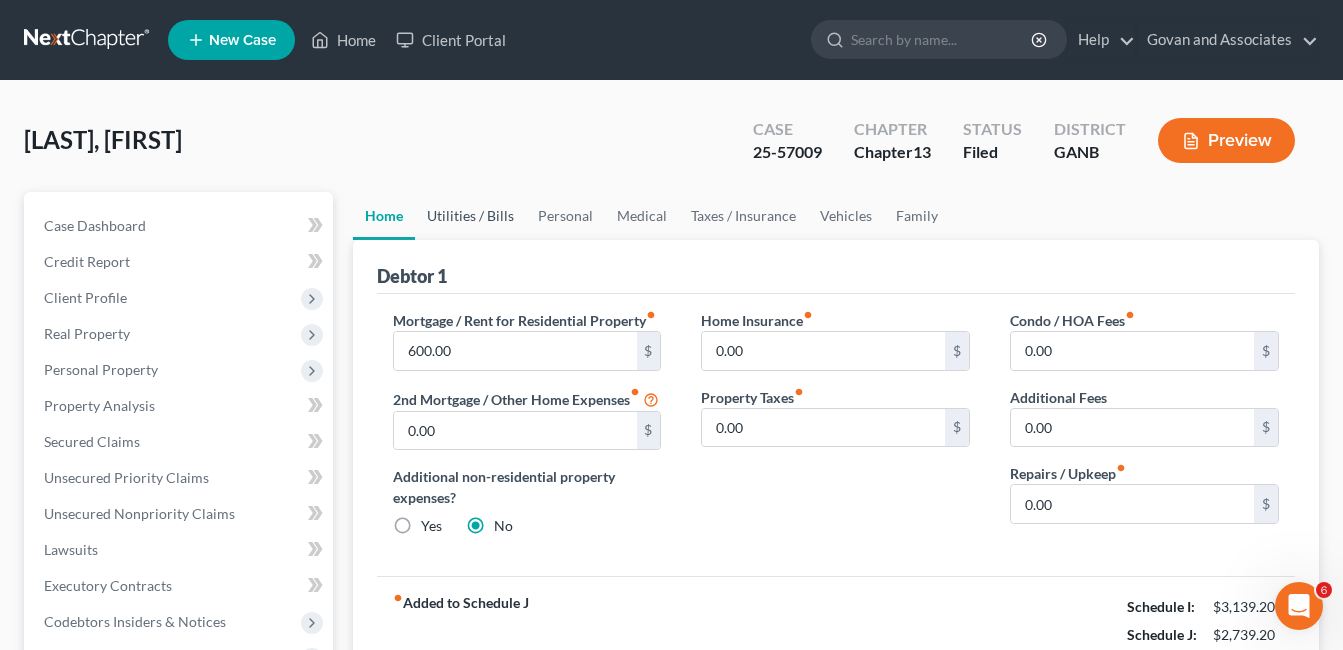 click on "Utilities / Bills" at bounding box center (470, 216) 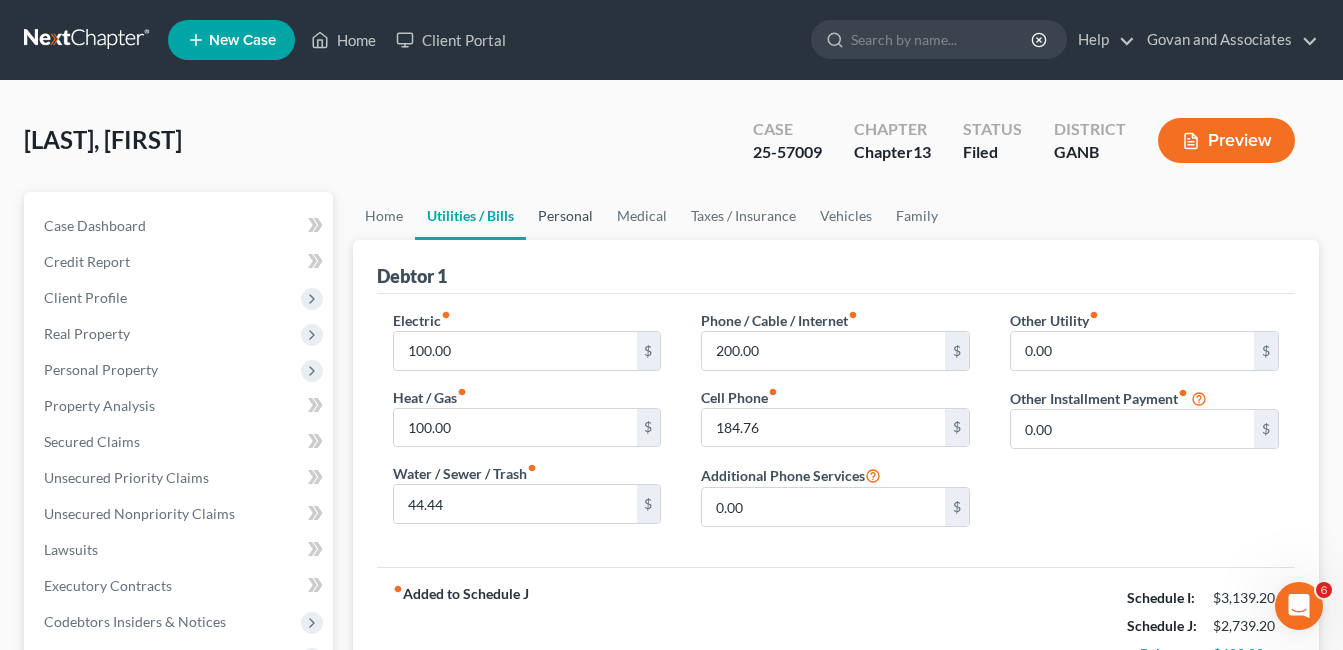 click on "Personal" at bounding box center (565, 216) 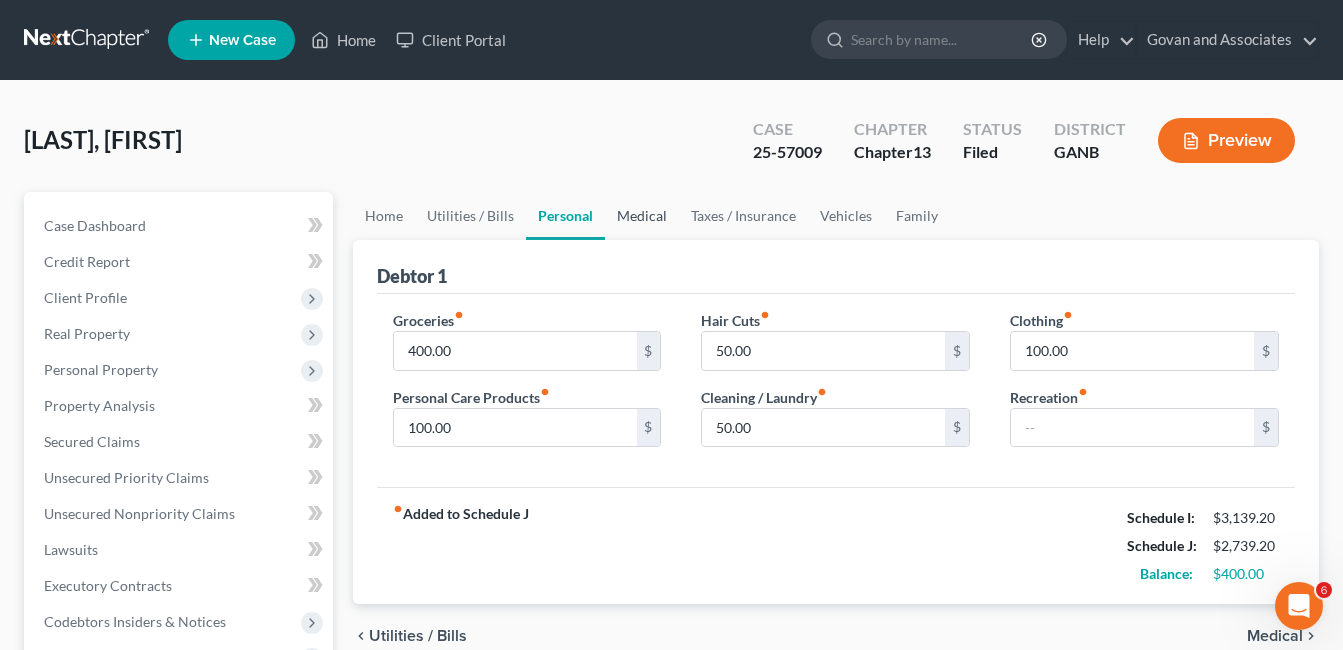 click on "Medical" at bounding box center [642, 216] 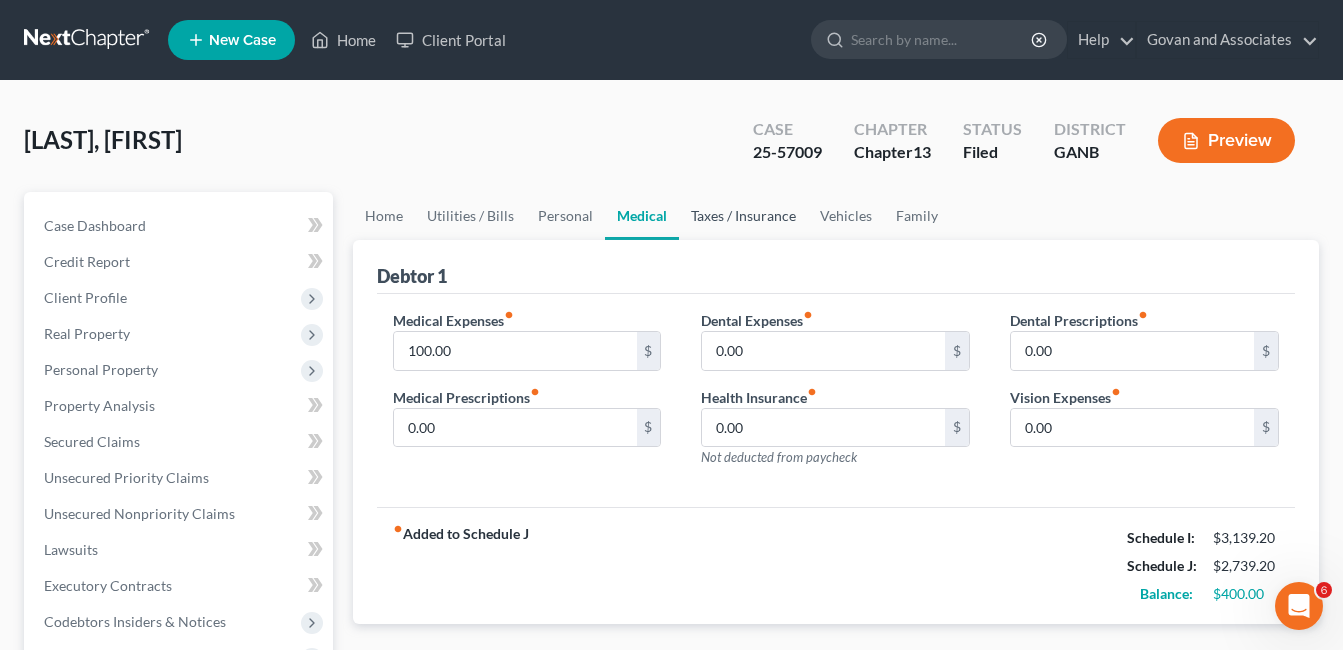 click on "Taxes / Insurance" at bounding box center [743, 216] 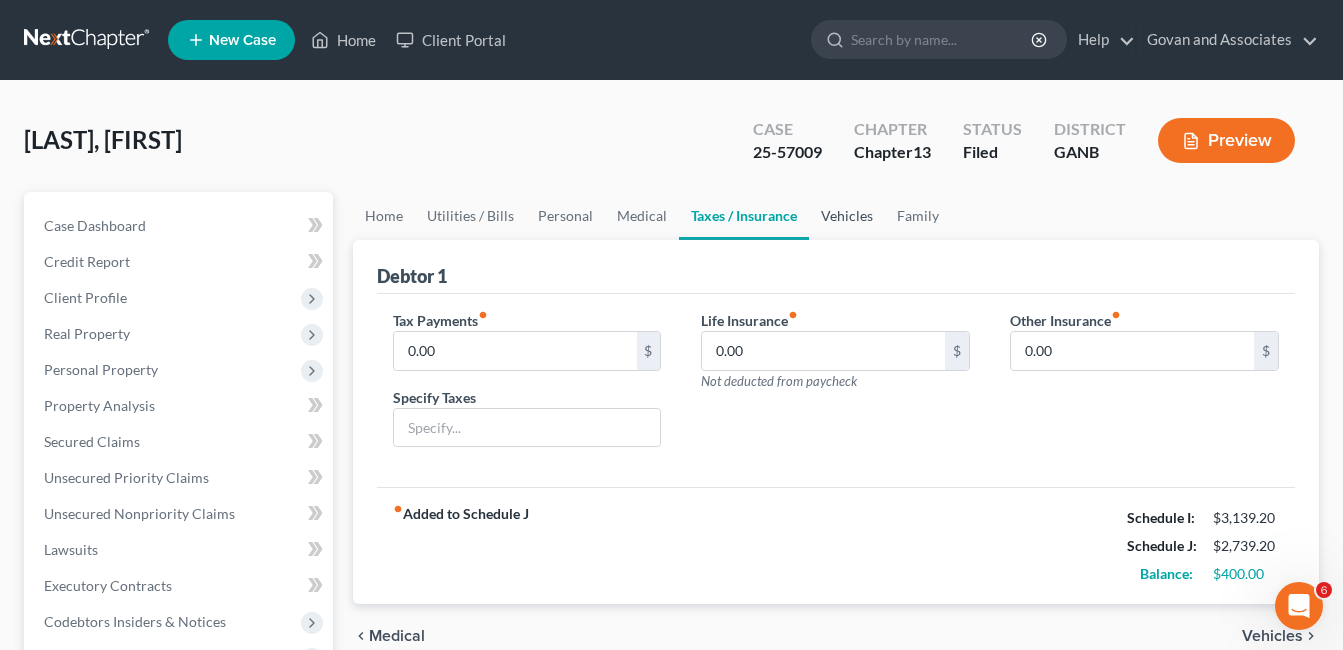 click on "Vehicles" at bounding box center [847, 216] 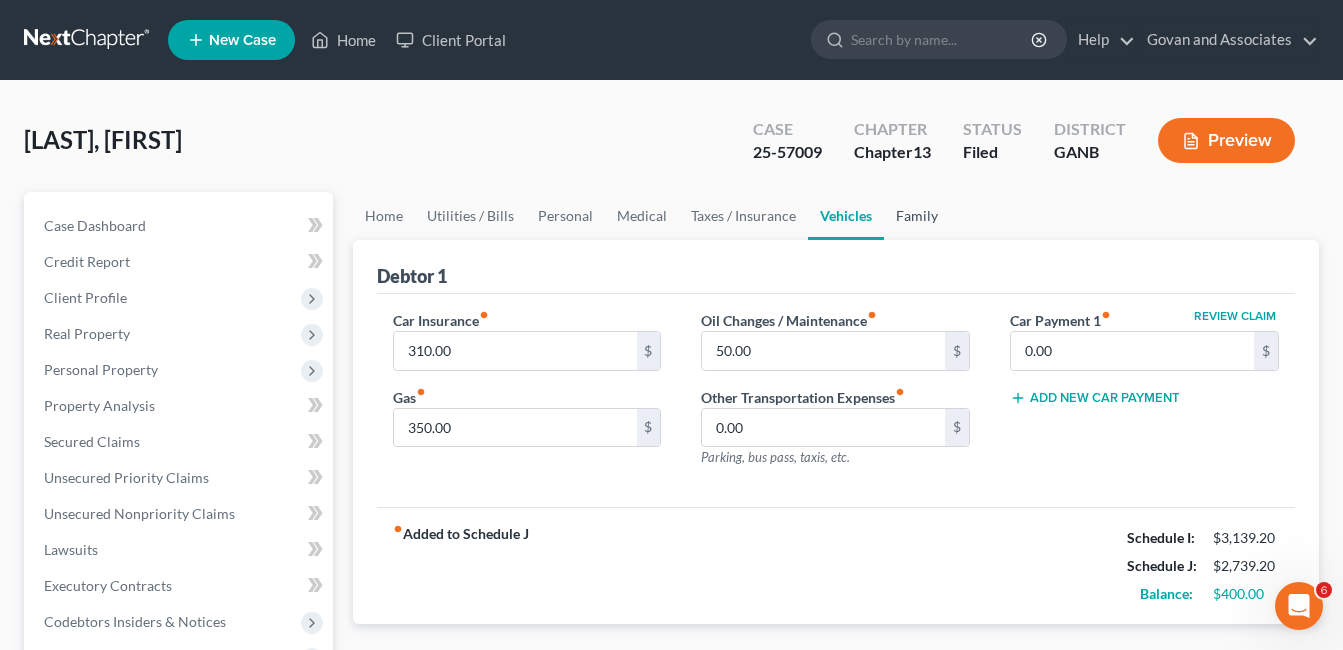 click on "Family" at bounding box center (917, 216) 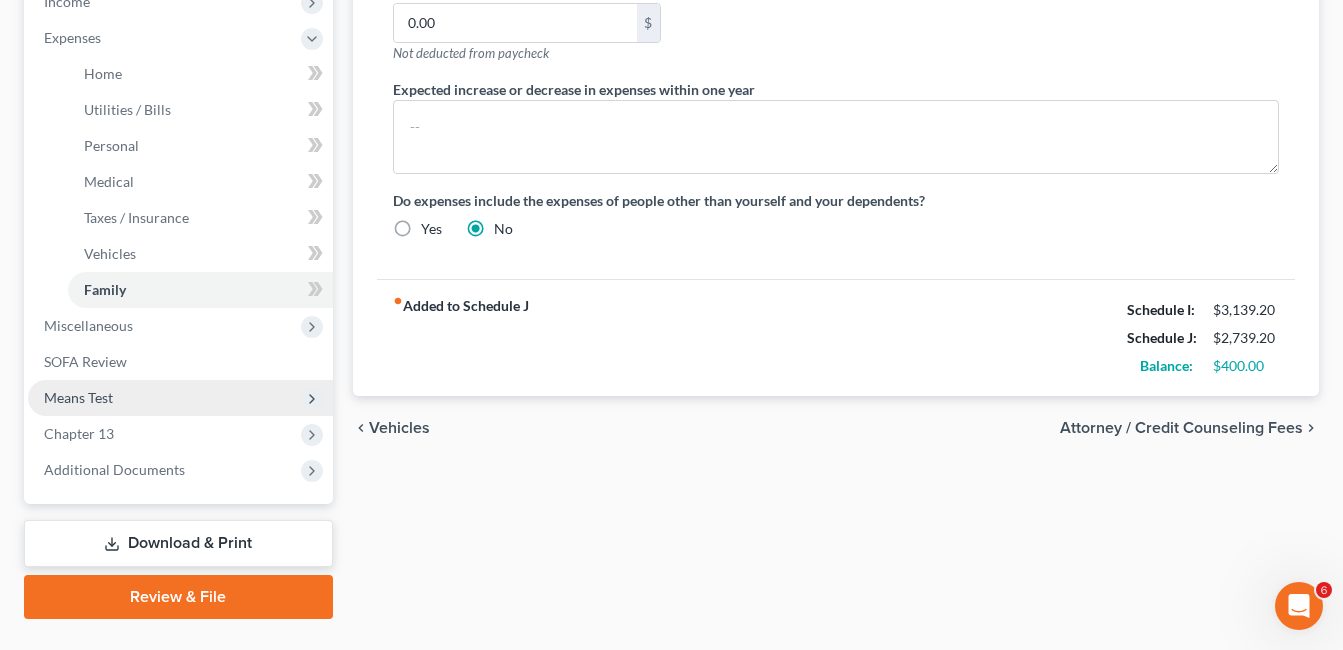 scroll, scrollTop: 701, scrollLeft: 0, axis: vertical 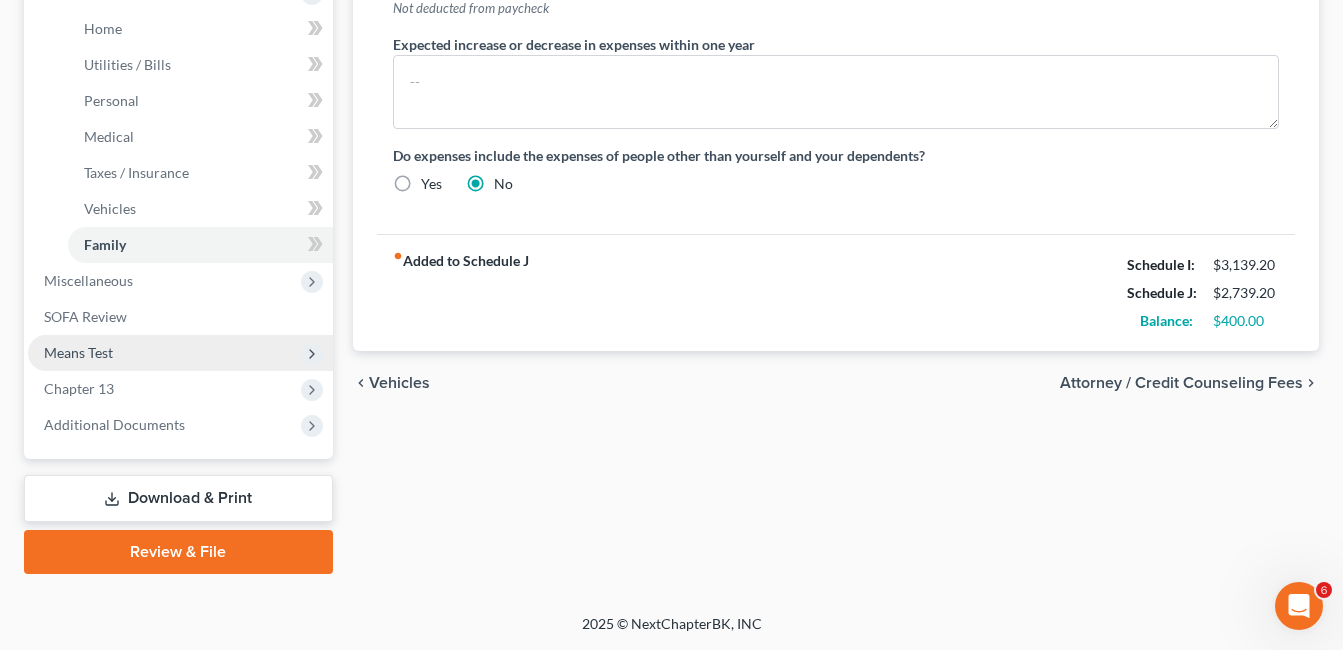 click on "Means Test" at bounding box center (78, 352) 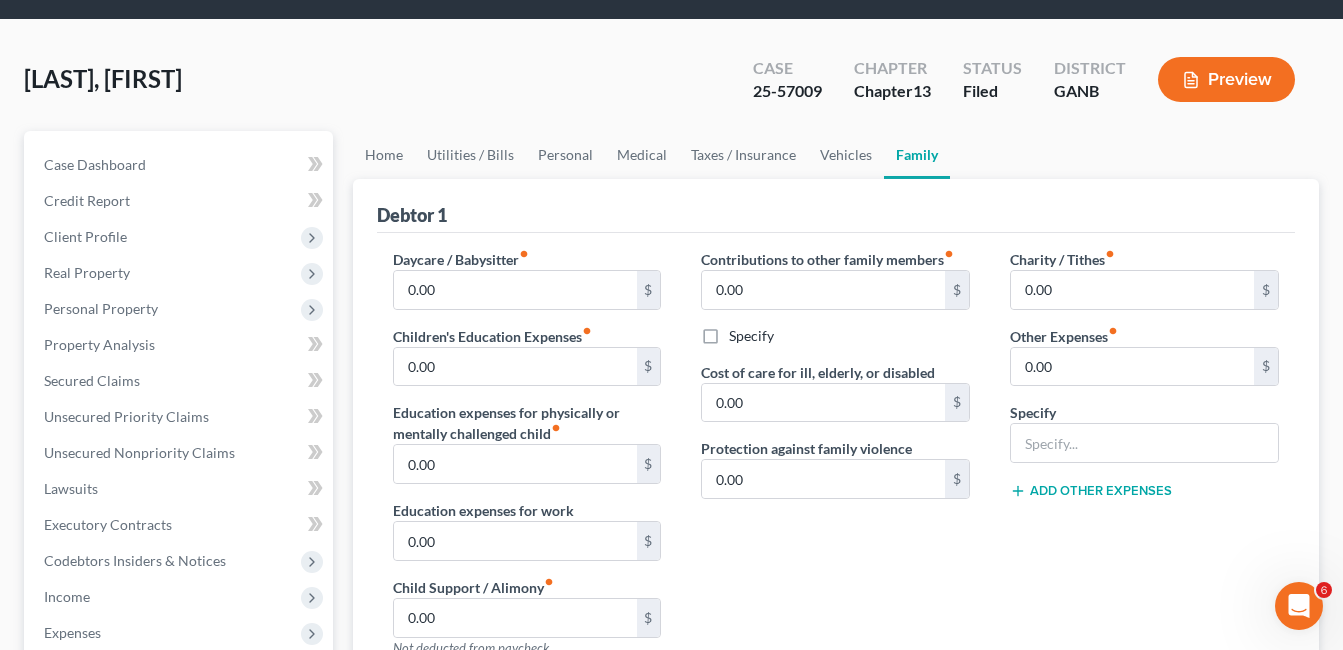 scroll, scrollTop: 200, scrollLeft: 0, axis: vertical 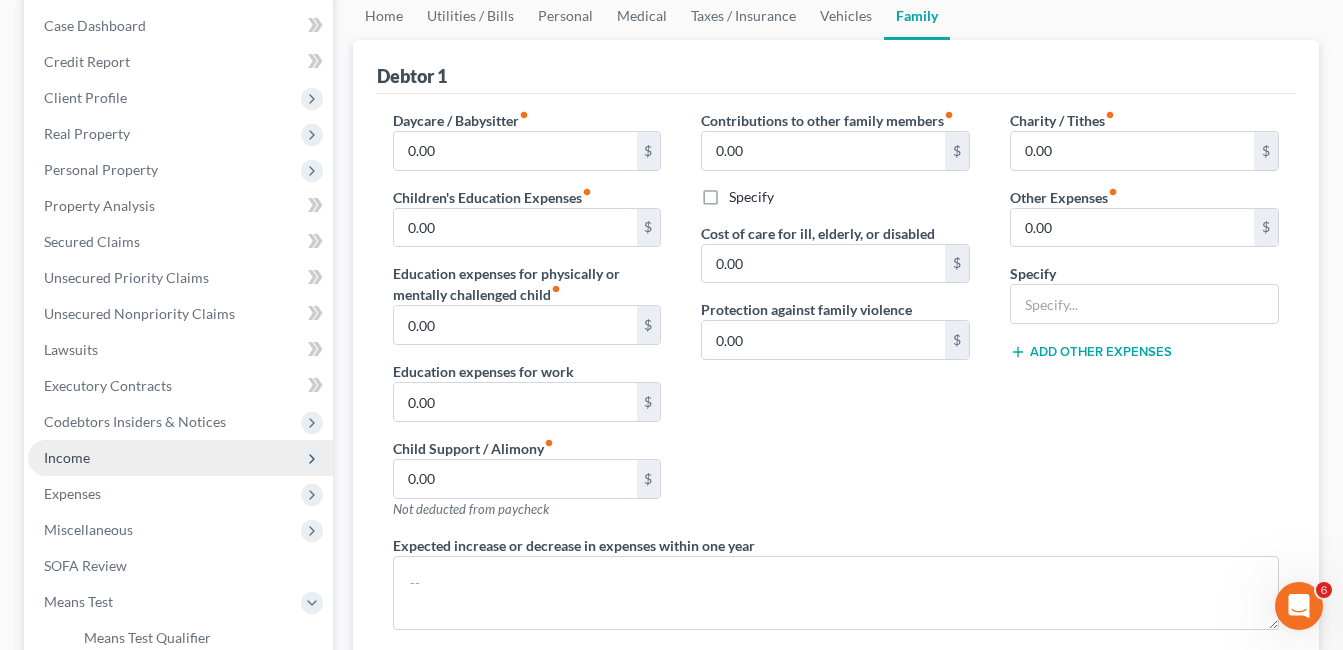drag, startPoint x: 75, startPoint y: 464, endPoint x: 89, endPoint y: 458, distance: 15.231546 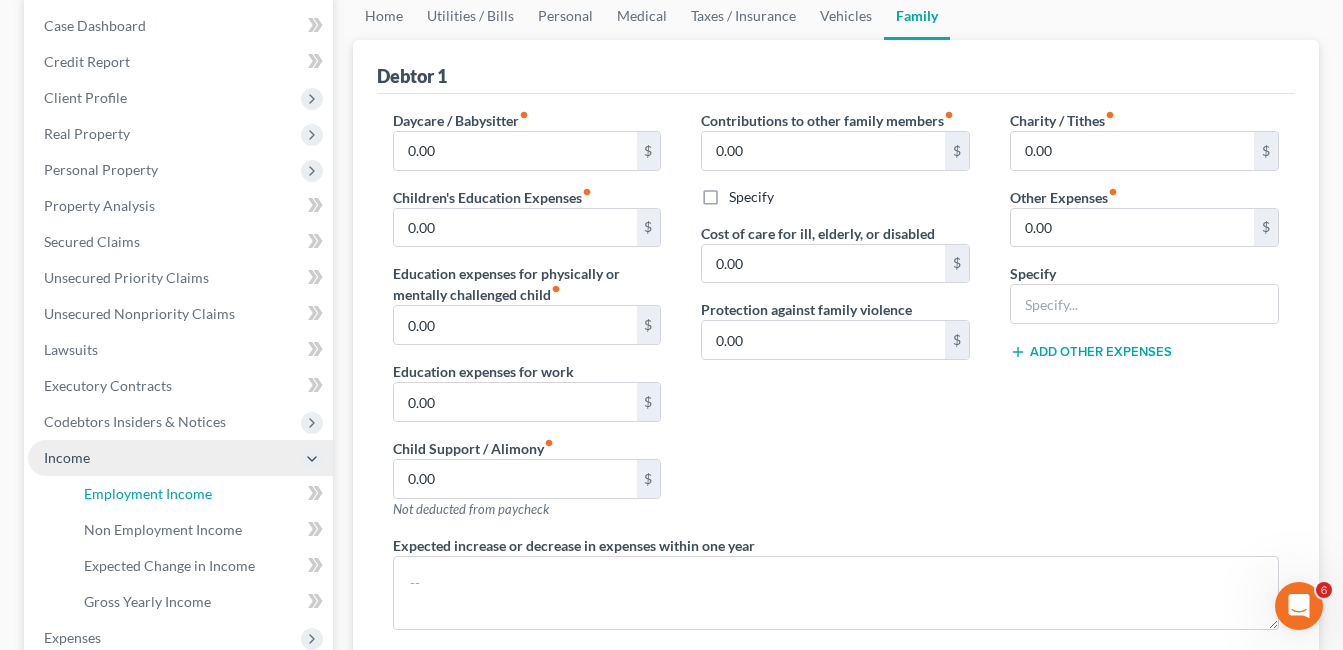 drag, startPoint x: 144, startPoint y: 492, endPoint x: 217, endPoint y: 471, distance: 75.96052 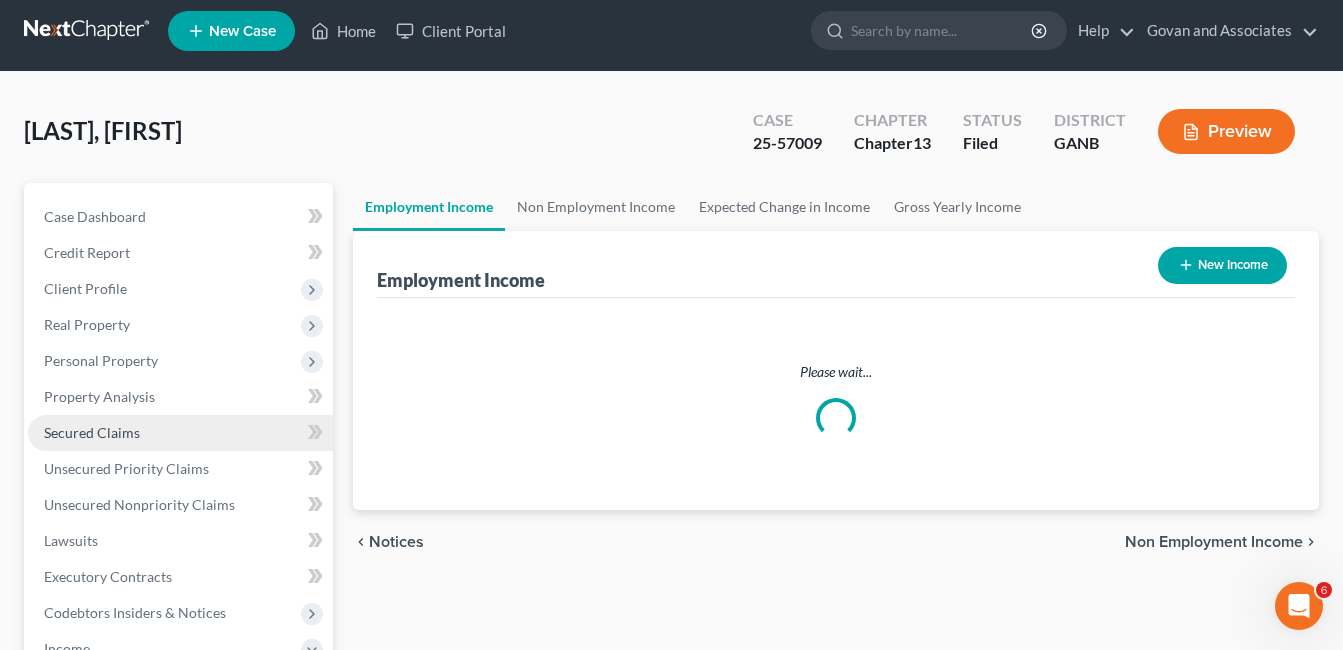 scroll, scrollTop: 0, scrollLeft: 0, axis: both 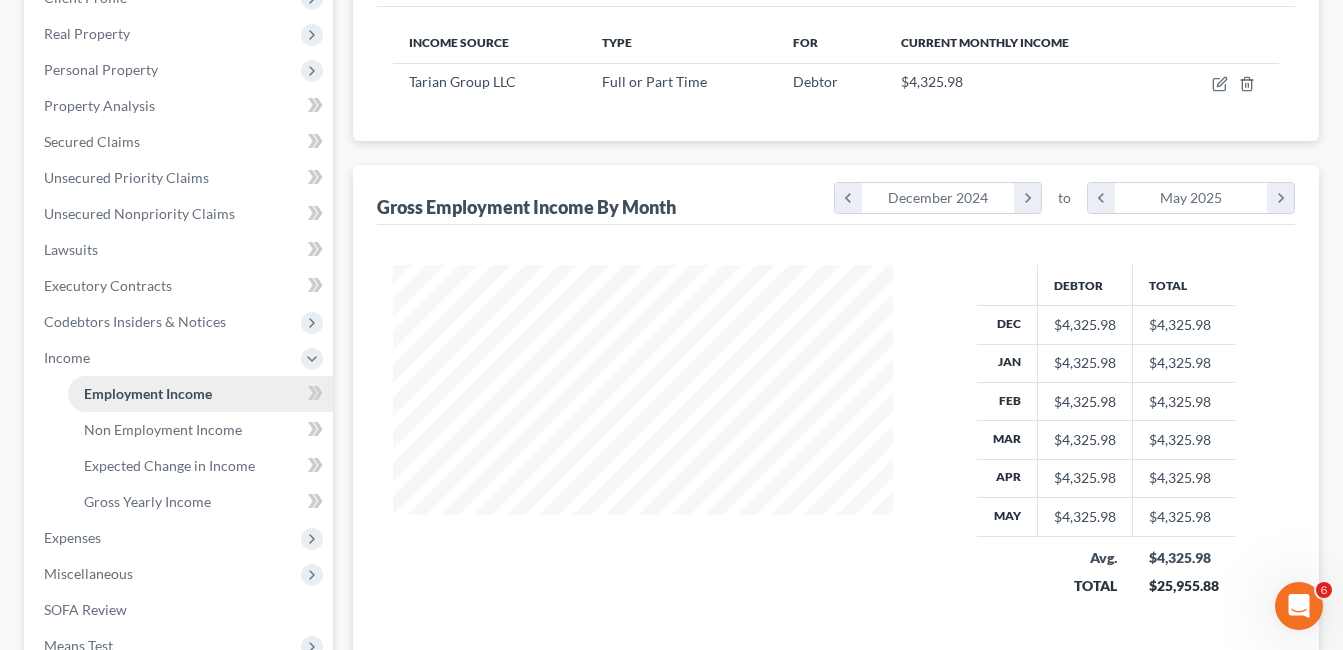 click on "Employment Income" at bounding box center [148, 393] 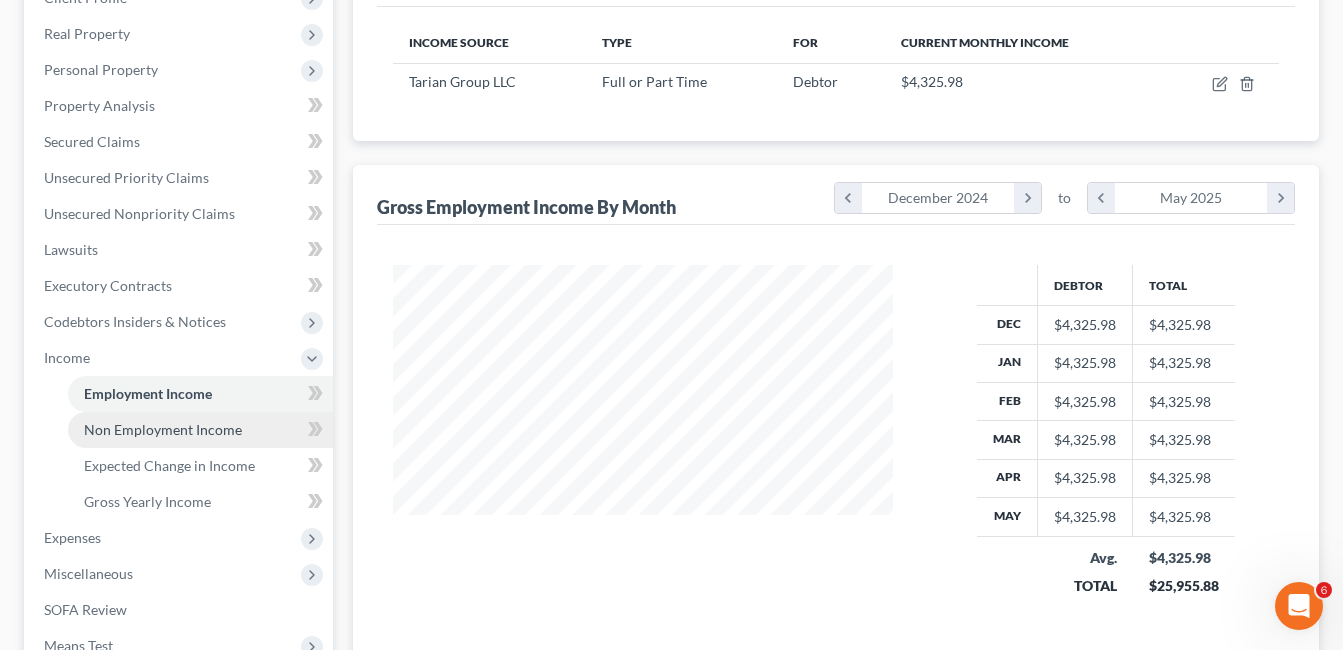 click on "Non Employment Income" at bounding box center [163, 429] 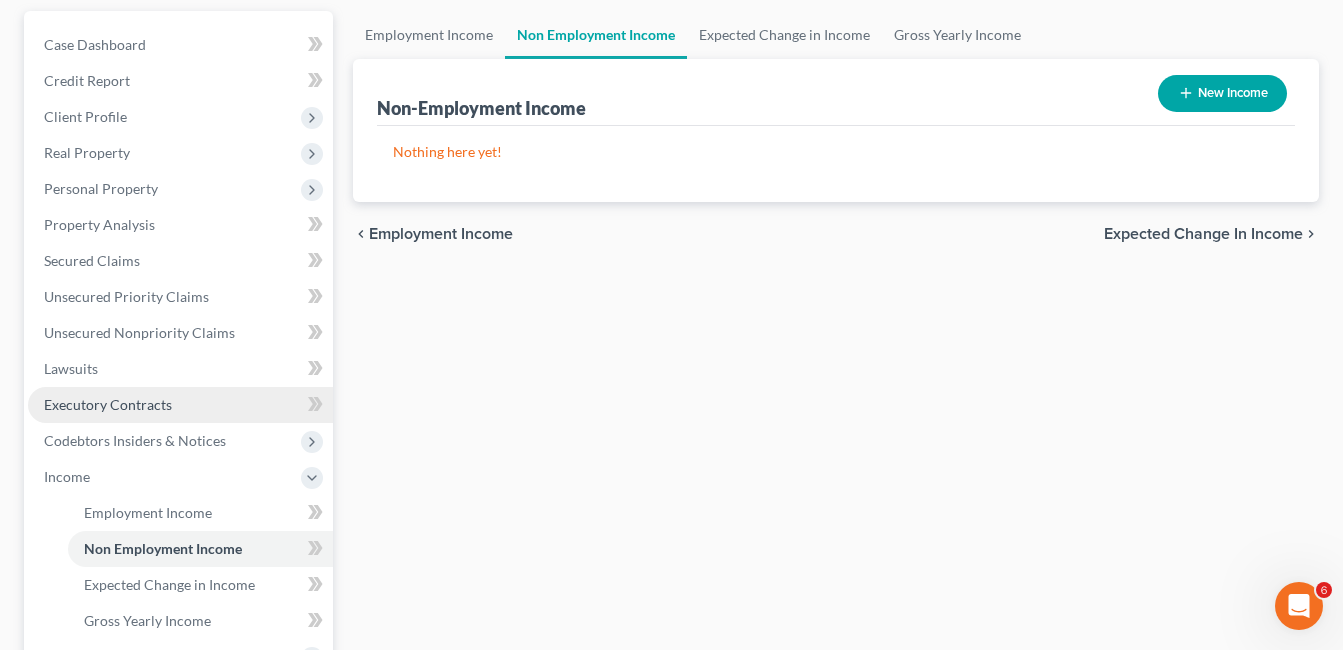 scroll, scrollTop: 200, scrollLeft: 0, axis: vertical 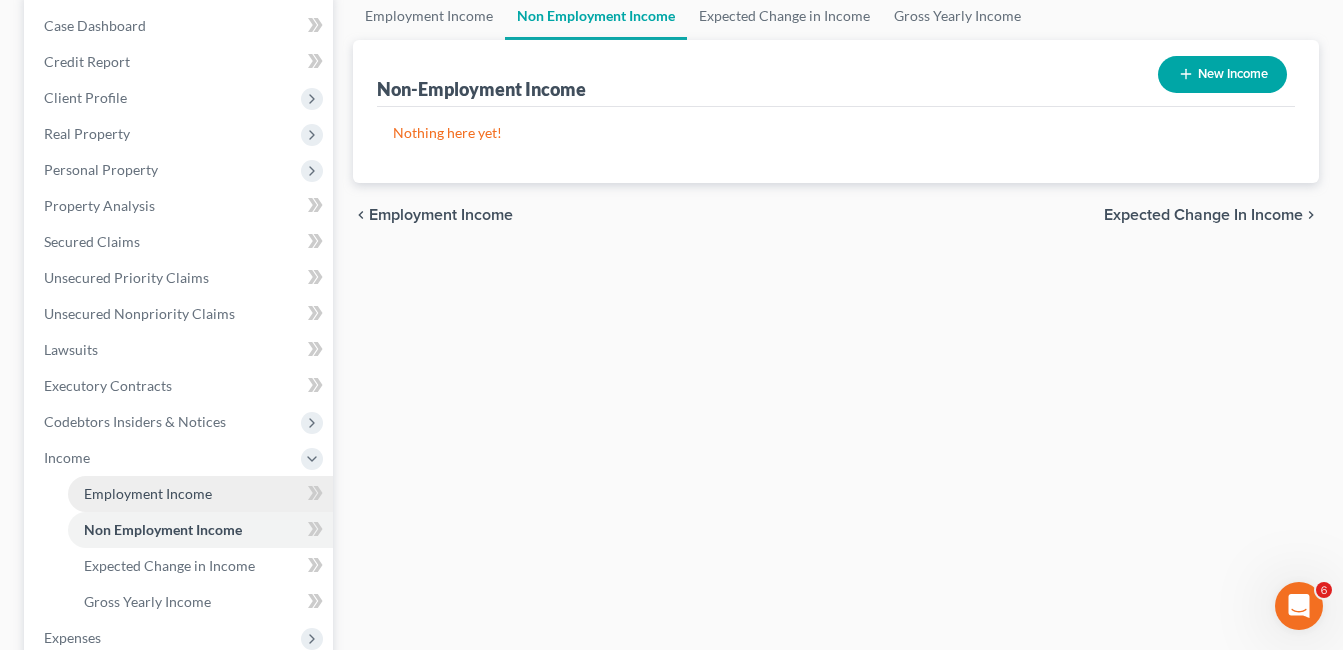 click on "Employment Income" at bounding box center (148, 493) 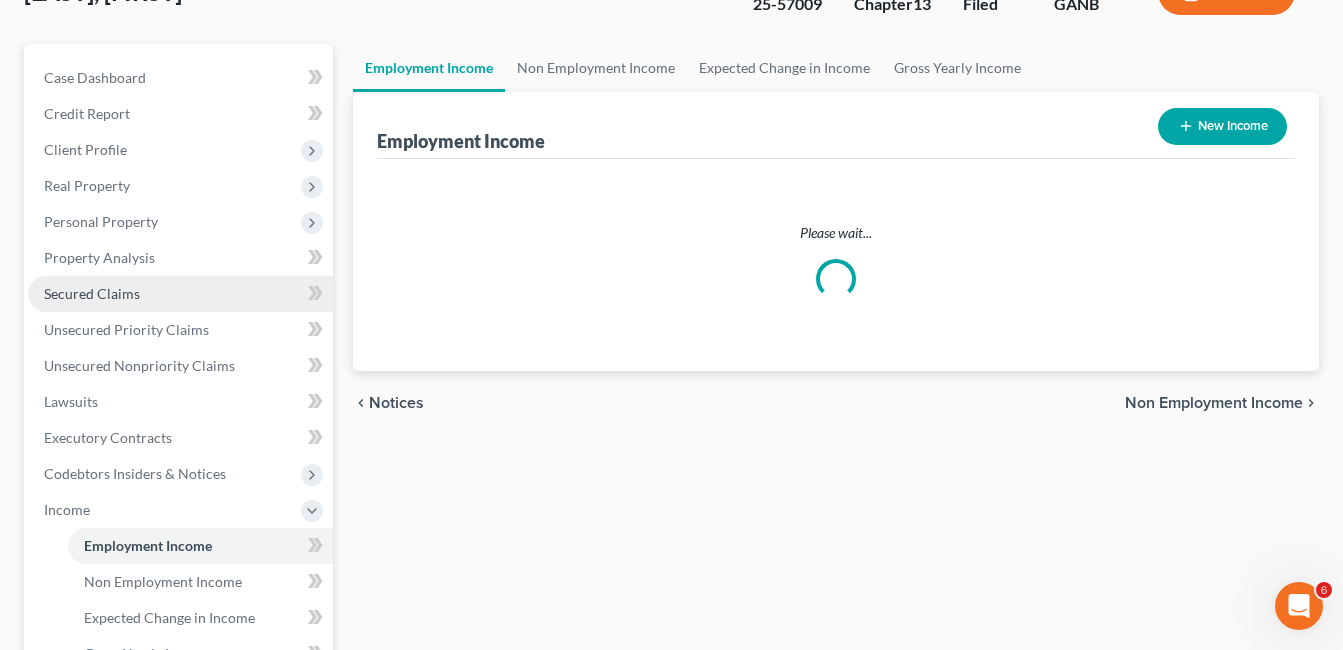 scroll, scrollTop: 0, scrollLeft: 0, axis: both 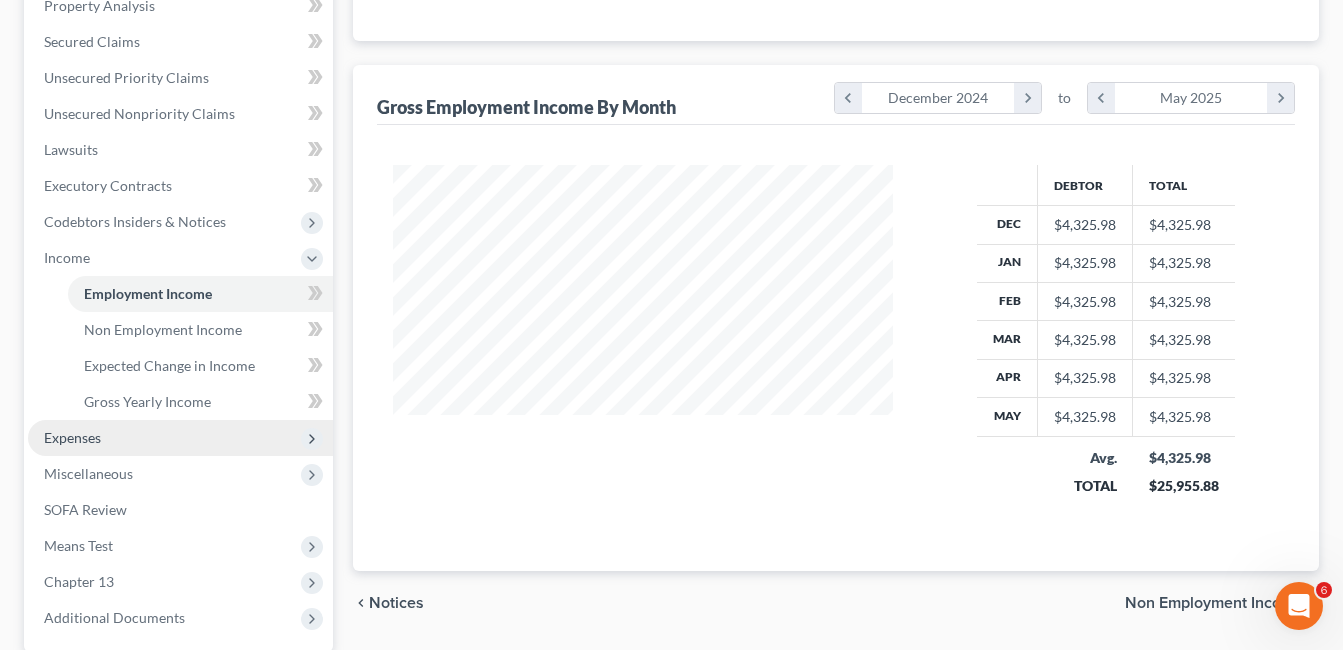 click on "Expenses" at bounding box center (72, 437) 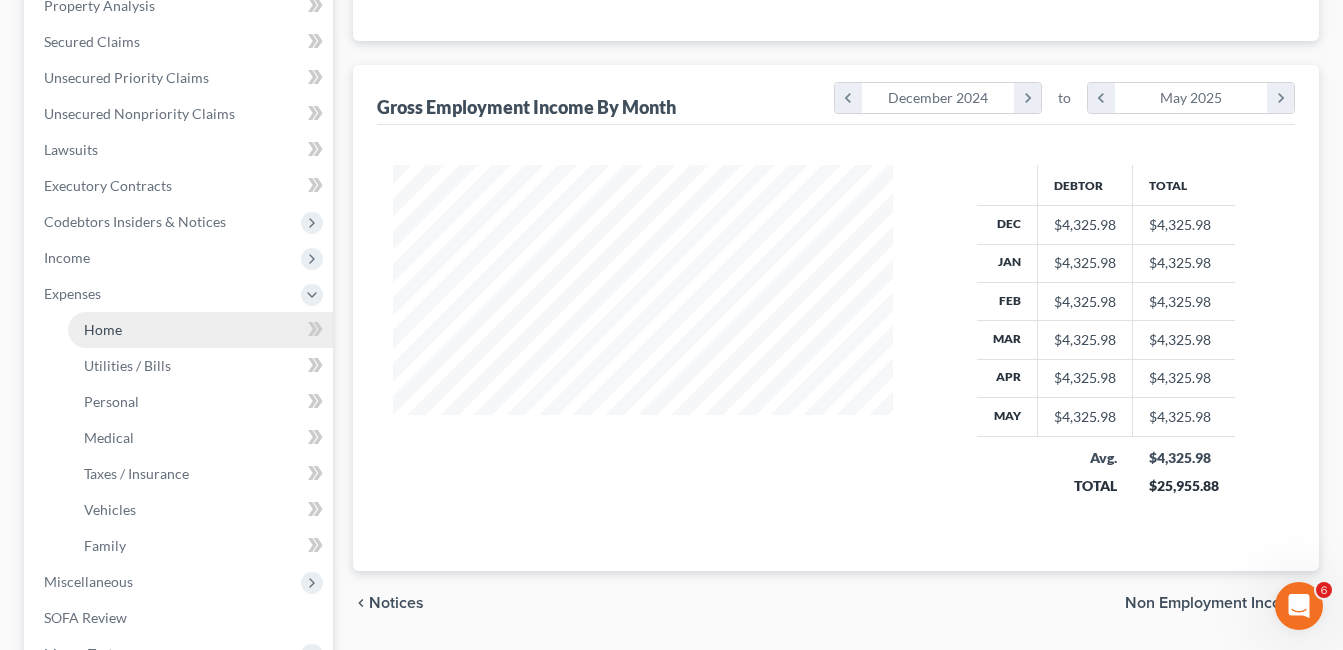 click on "Home" at bounding box center (103, 329) 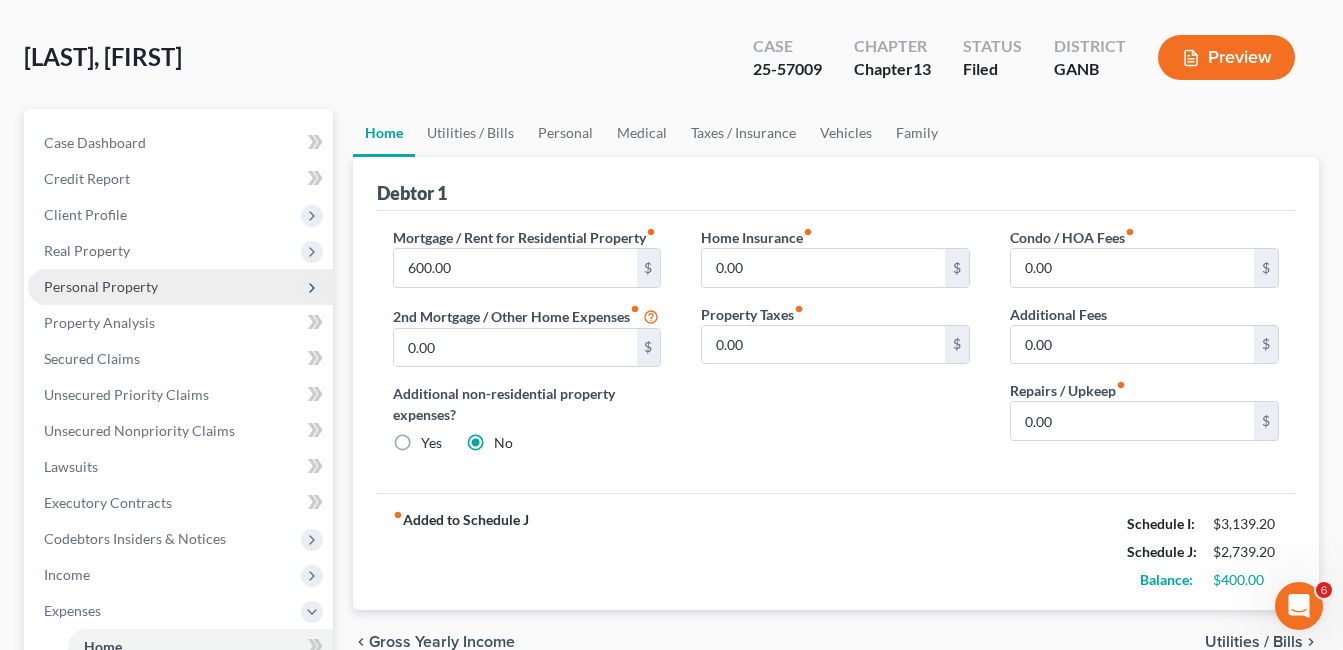 scroll, scrollTop: 200, scrollLeft: 0, axis: vertical 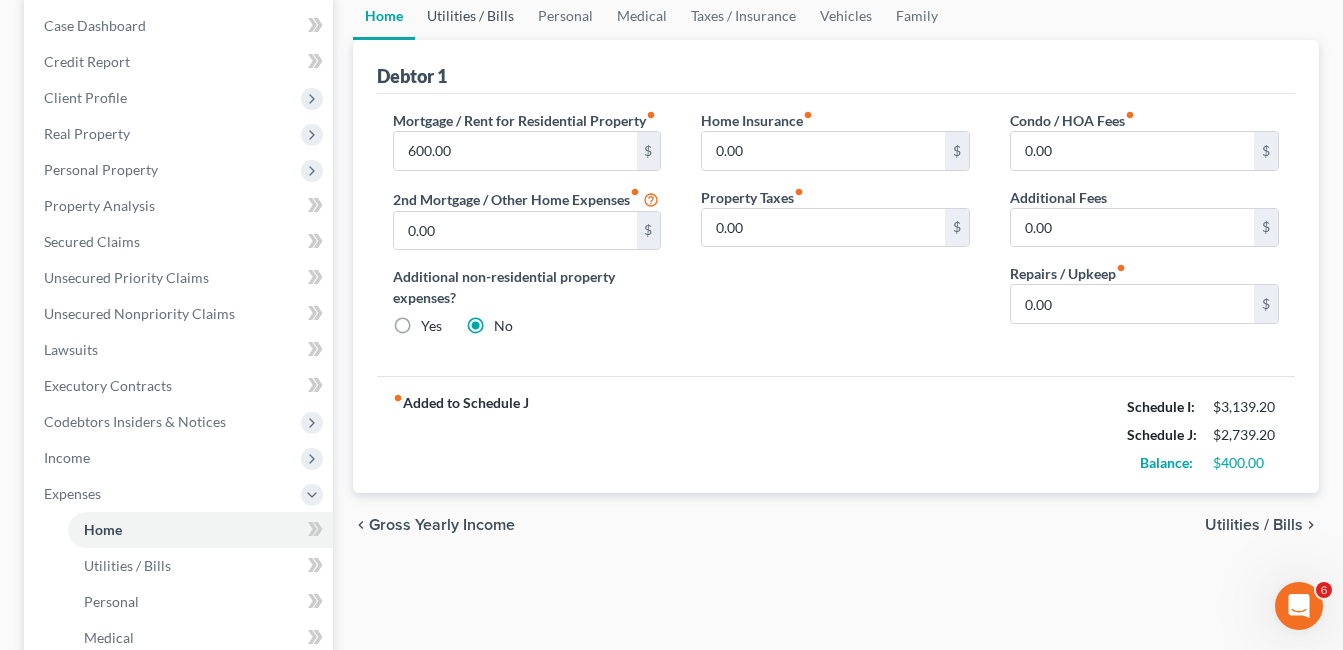 click on "Utilities / Bills" at bounding box center (470, 16) 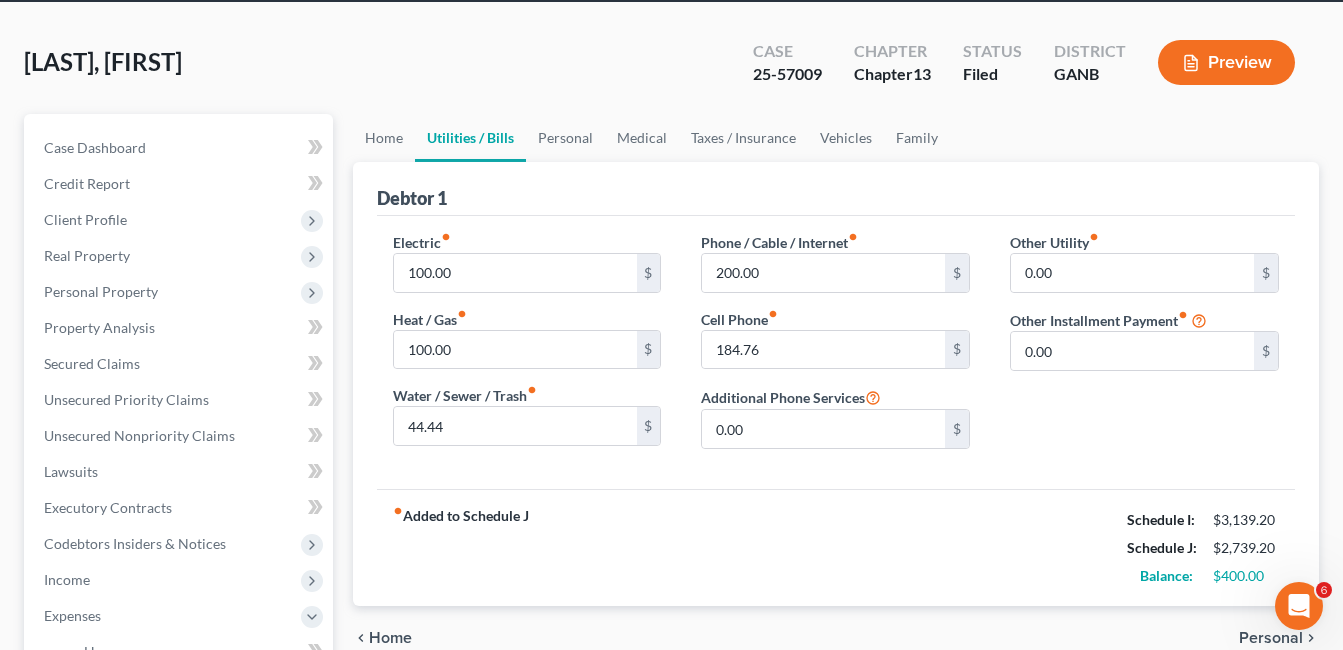 scroll, scrollTop: 0, scrollLeft: 0, axis: both 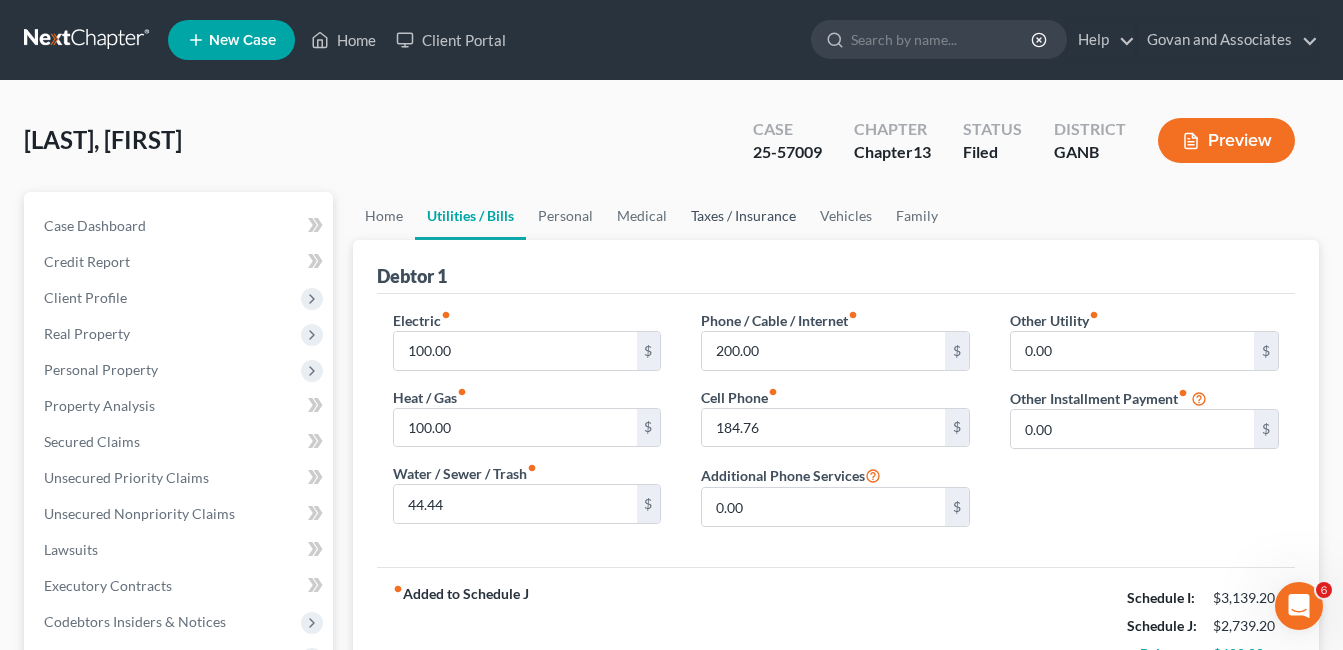 click on "Taxes / Insurance" at bounding box center (743, 216) 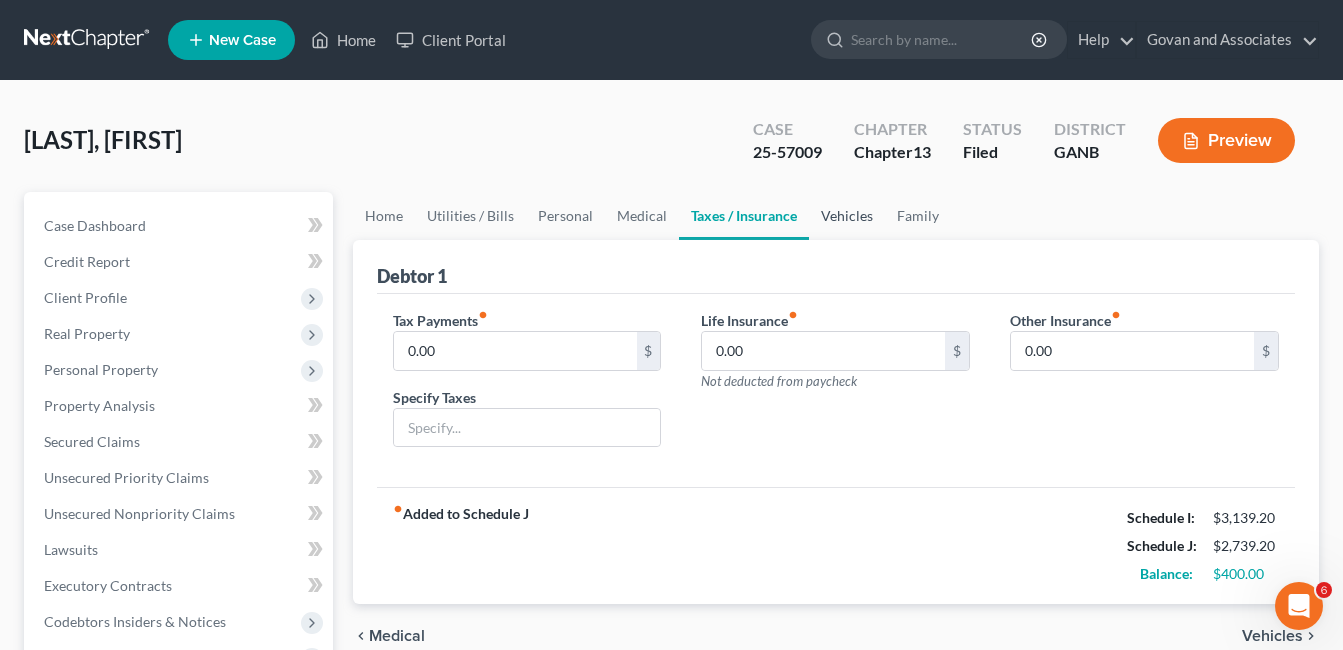 click on "Vehicles" at bounding box center [847, 216] 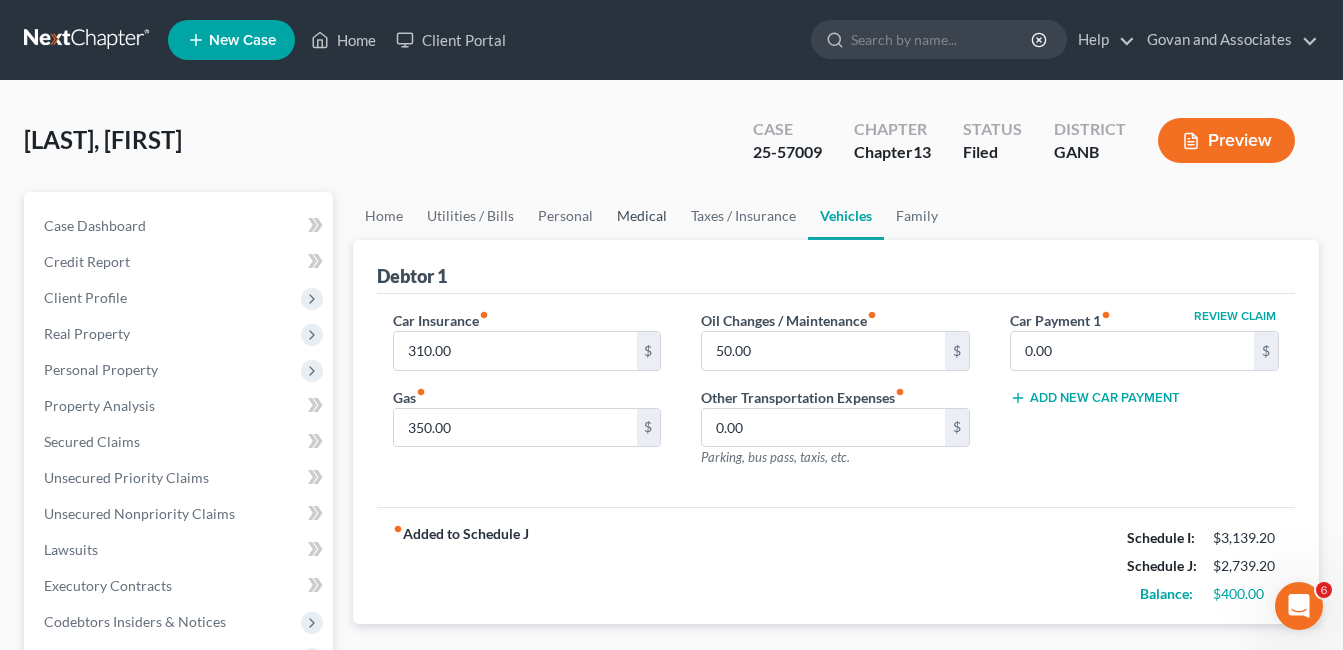 click on "Medical" at bounding box center (642, 216) 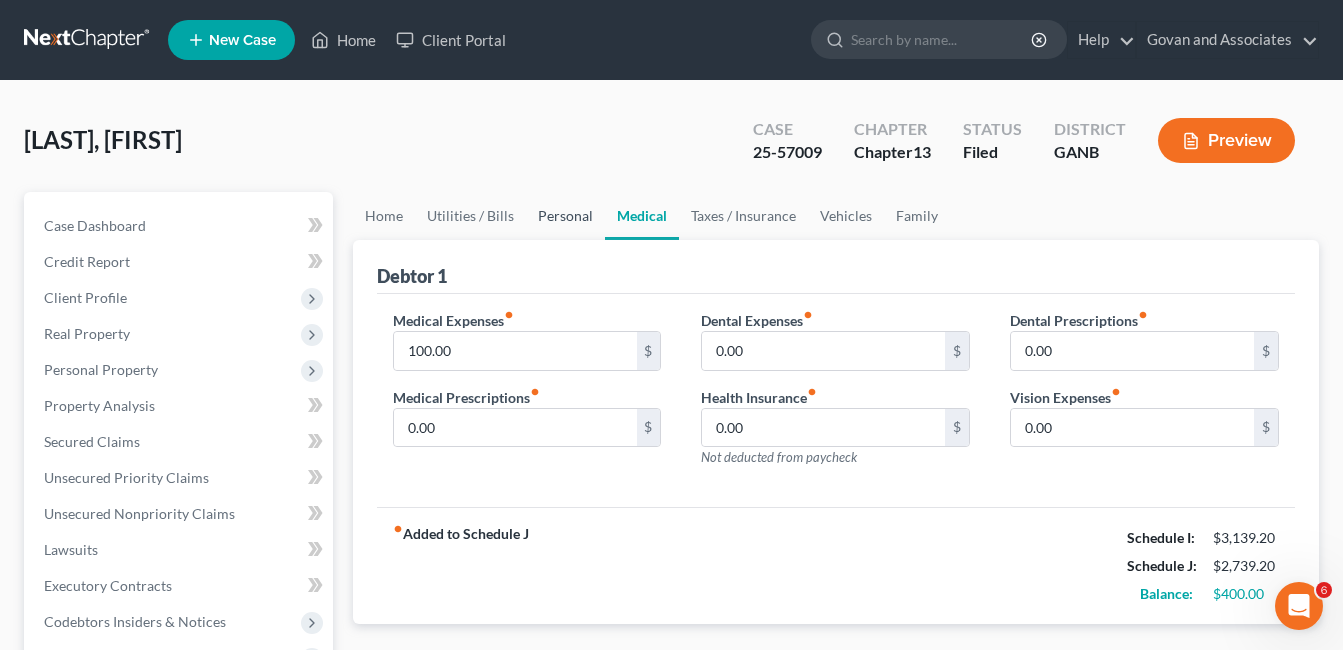 click on "Personal" at bounding box center [565, 216] 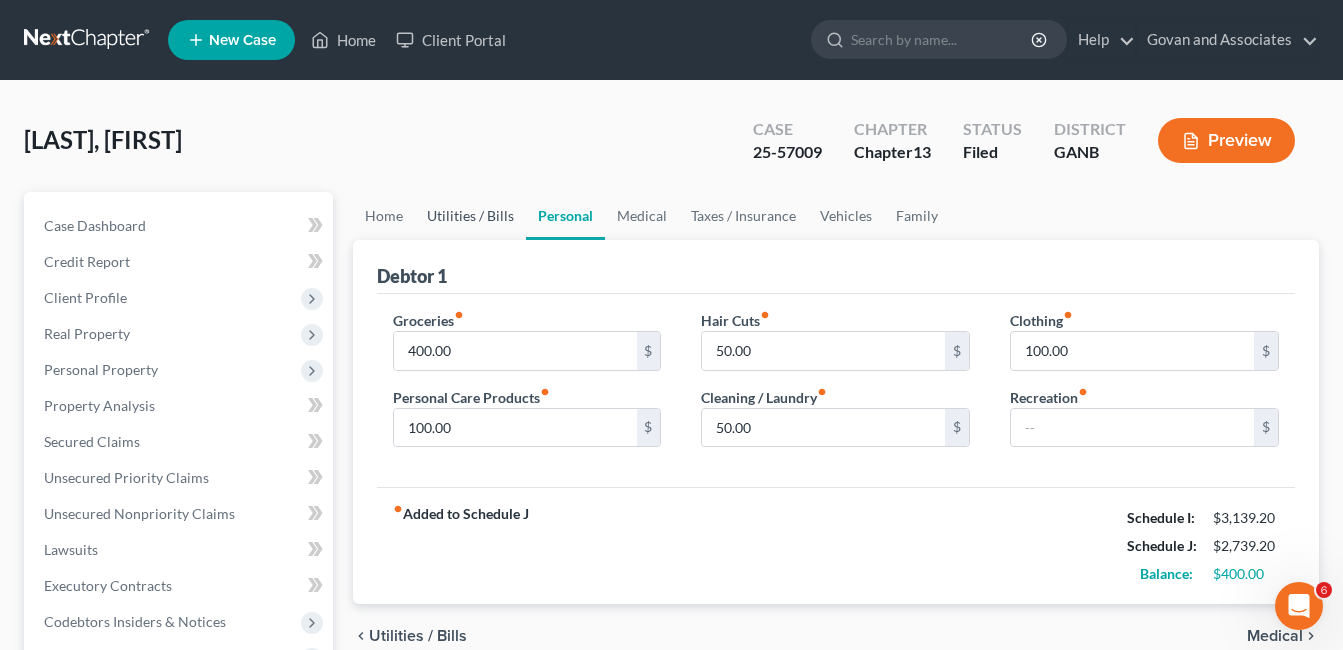 click on "Utilities / Bills" at bounding box center [470, 216] 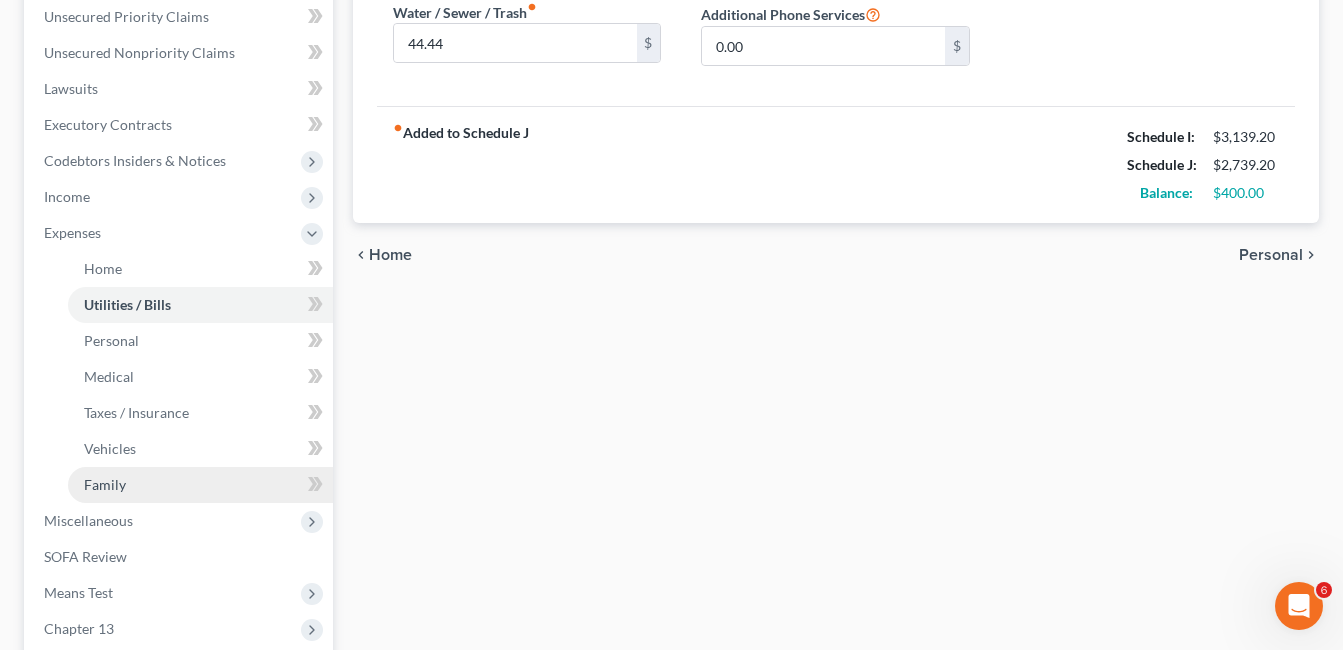 scroll, scrollTop: 600, scrollLeft: 0, axis: vertical 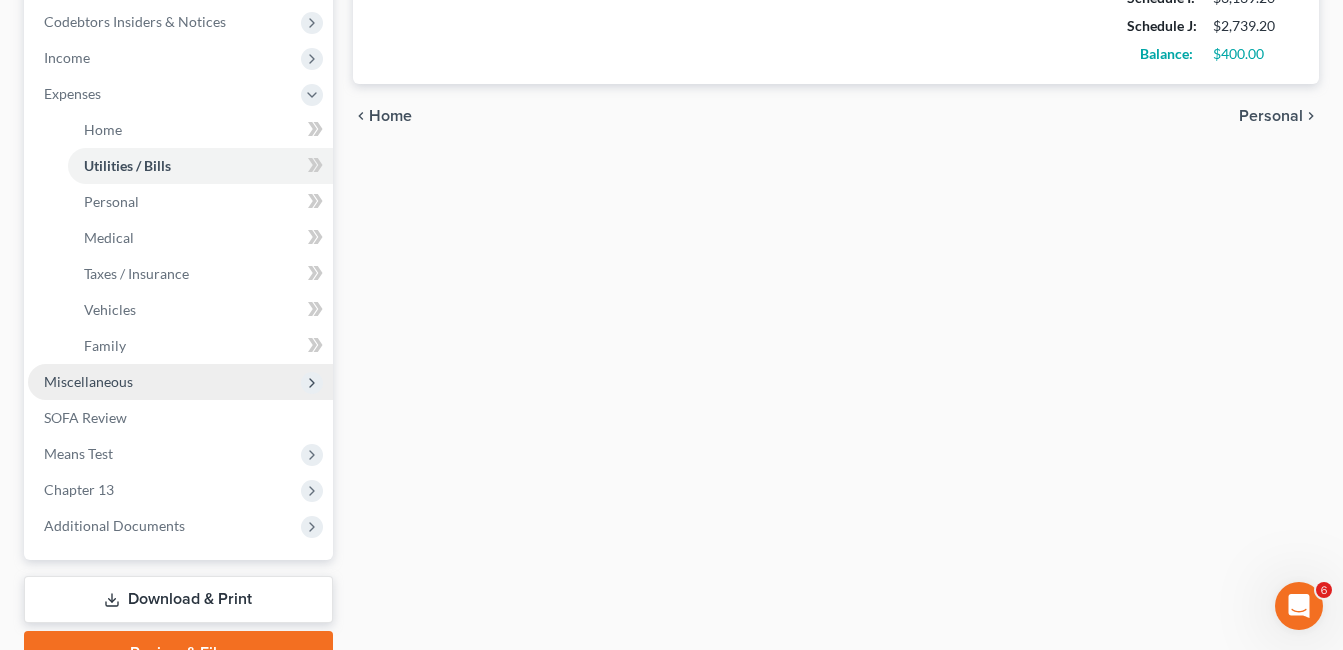 click on "Miscellaneous" at bounding box center [88, 381] 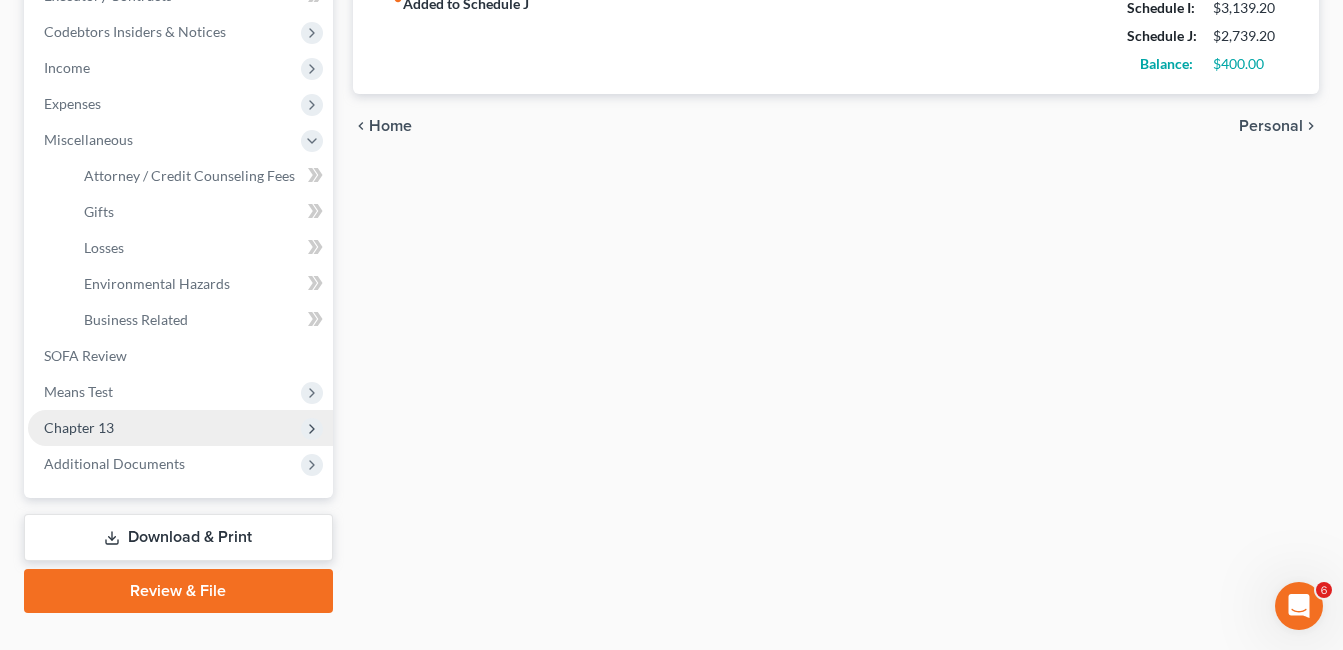 scroll, scrollTop: 600, scrollLeft: 0, axis: vertical 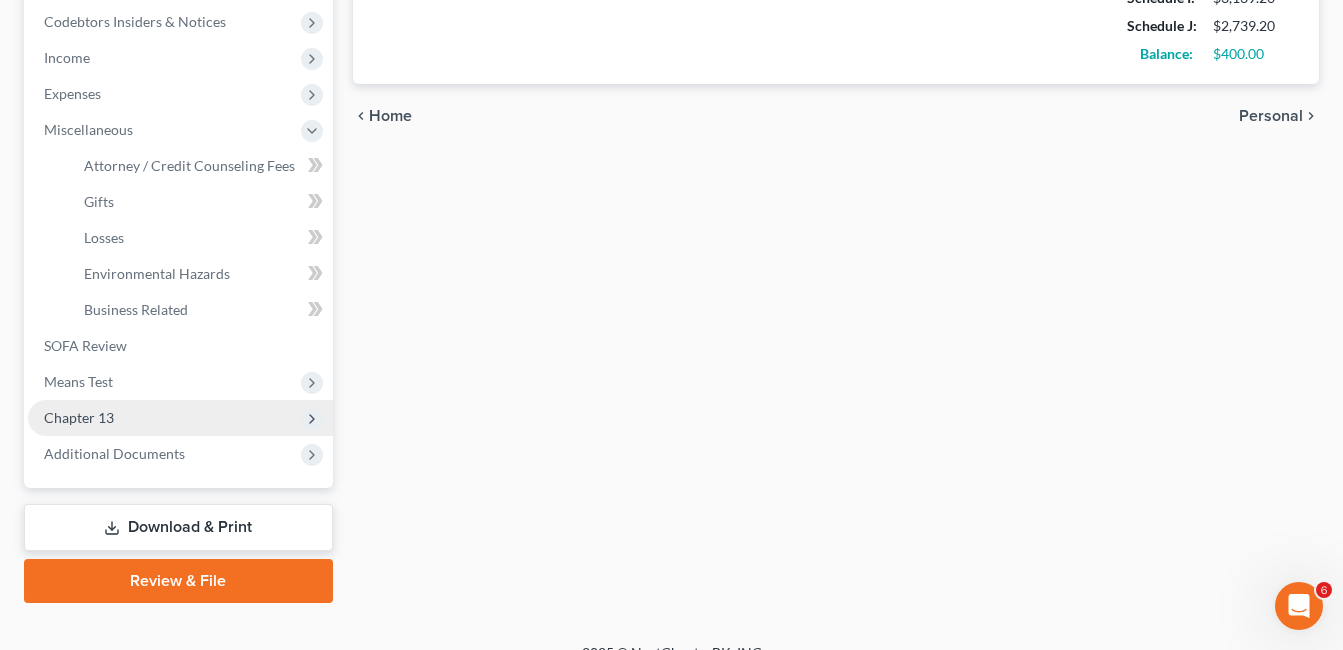 drag, startPoint x: 92, startPoint y: 419, endPoint x: 100, endPoint y: 412, distance: 10.630146 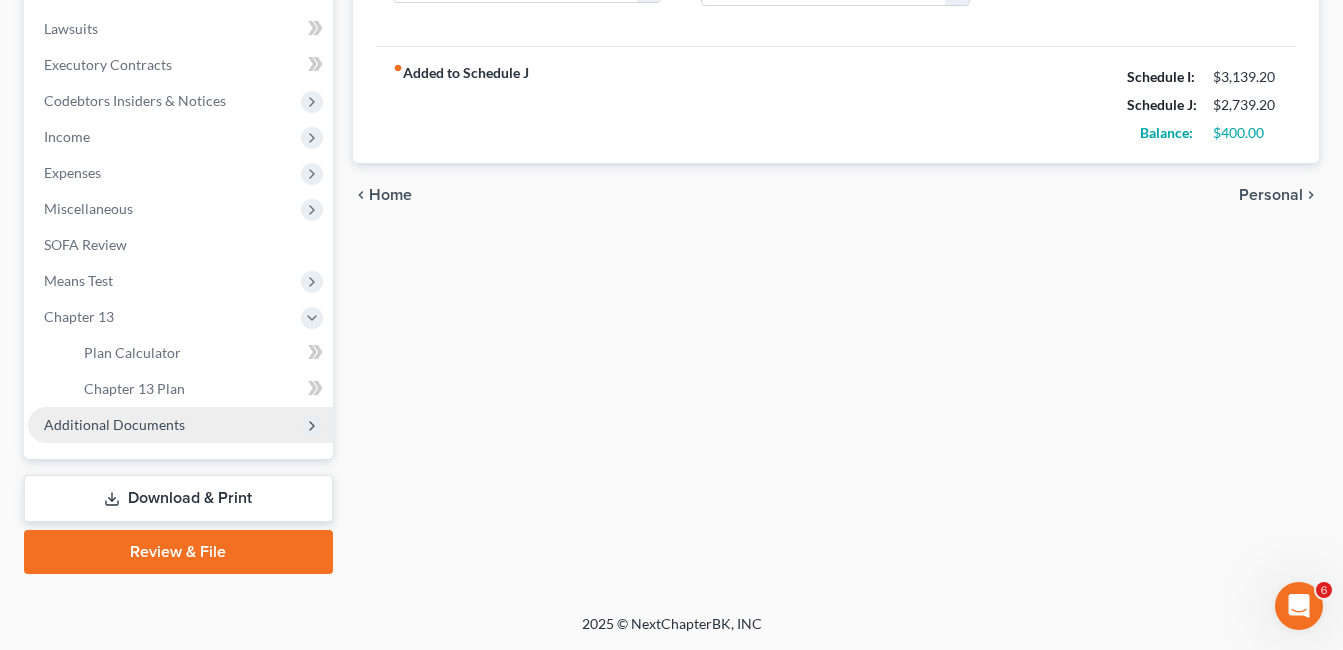 scroll, scrollTop: 521, scrollLeft: 0, axis: vertical 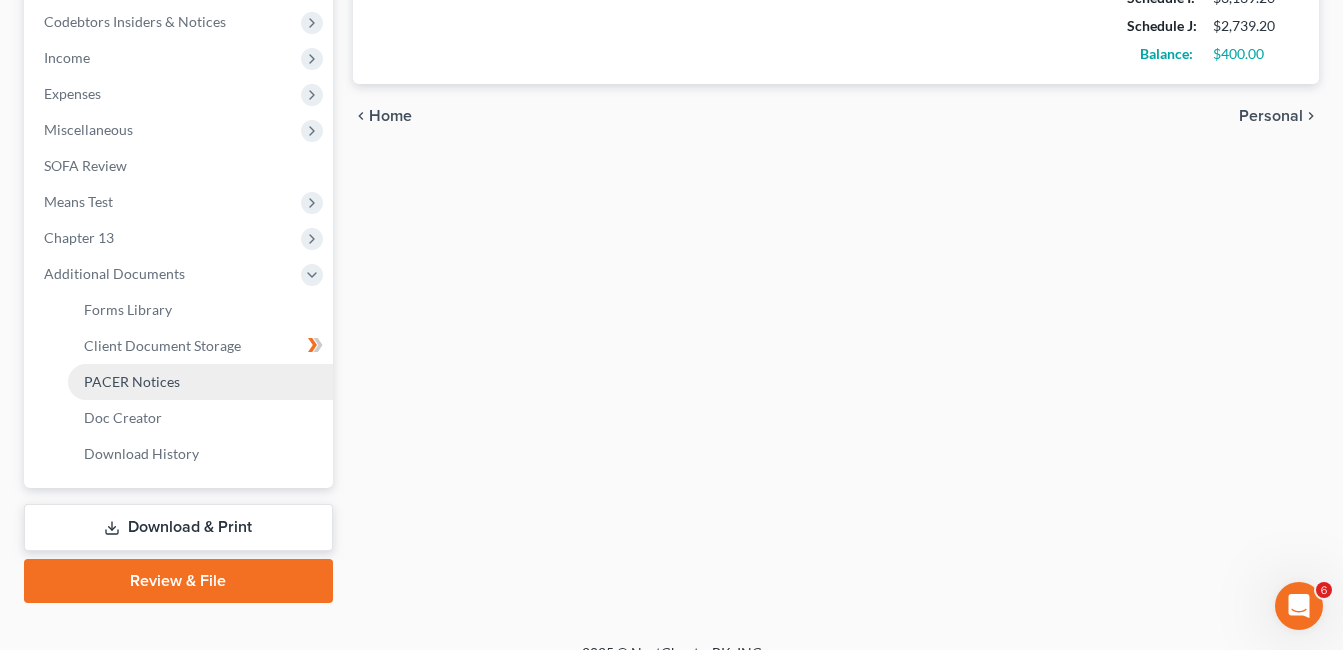 click on "PACER Notices" at bounding box center [132, 381] 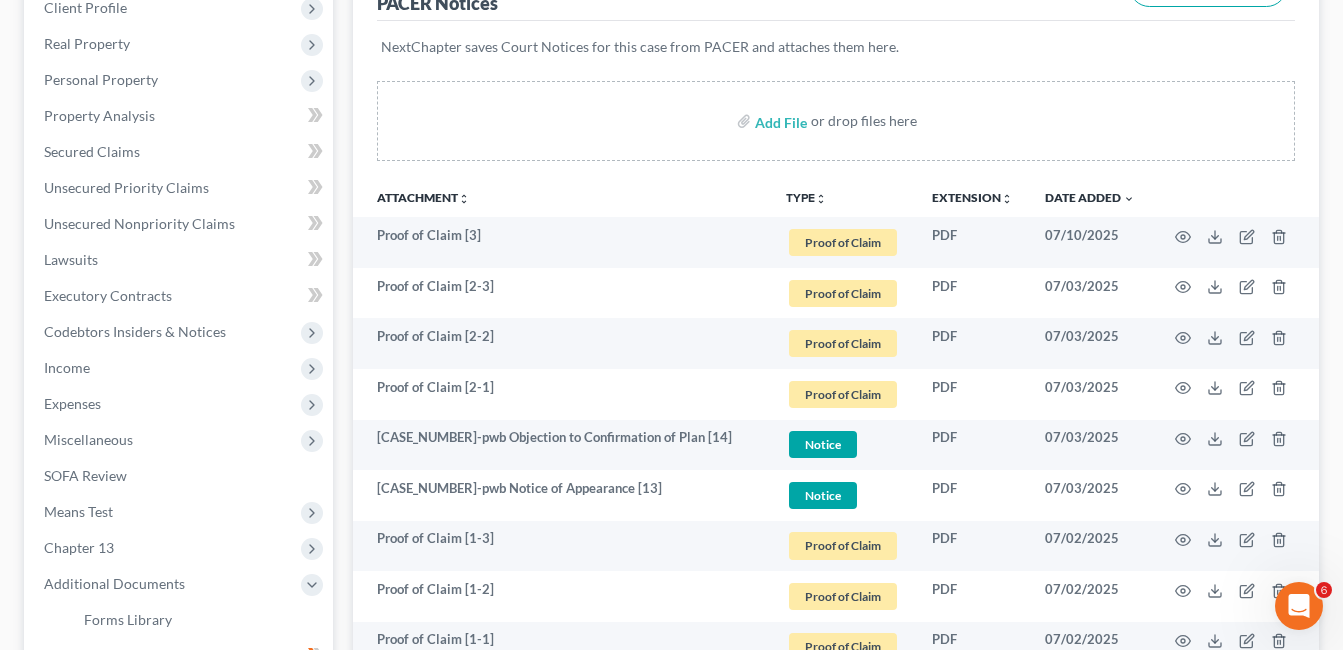 scroll, scrollTop: 56, scrollLeft: 0, axis: vertical 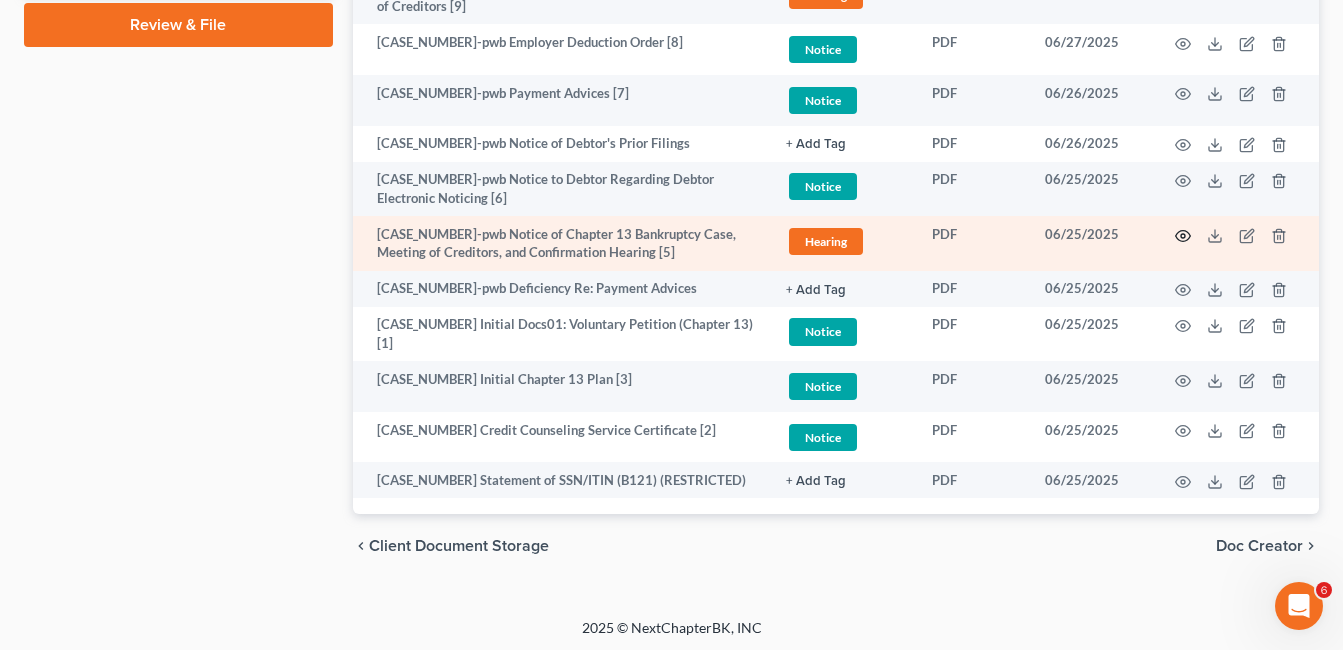 click 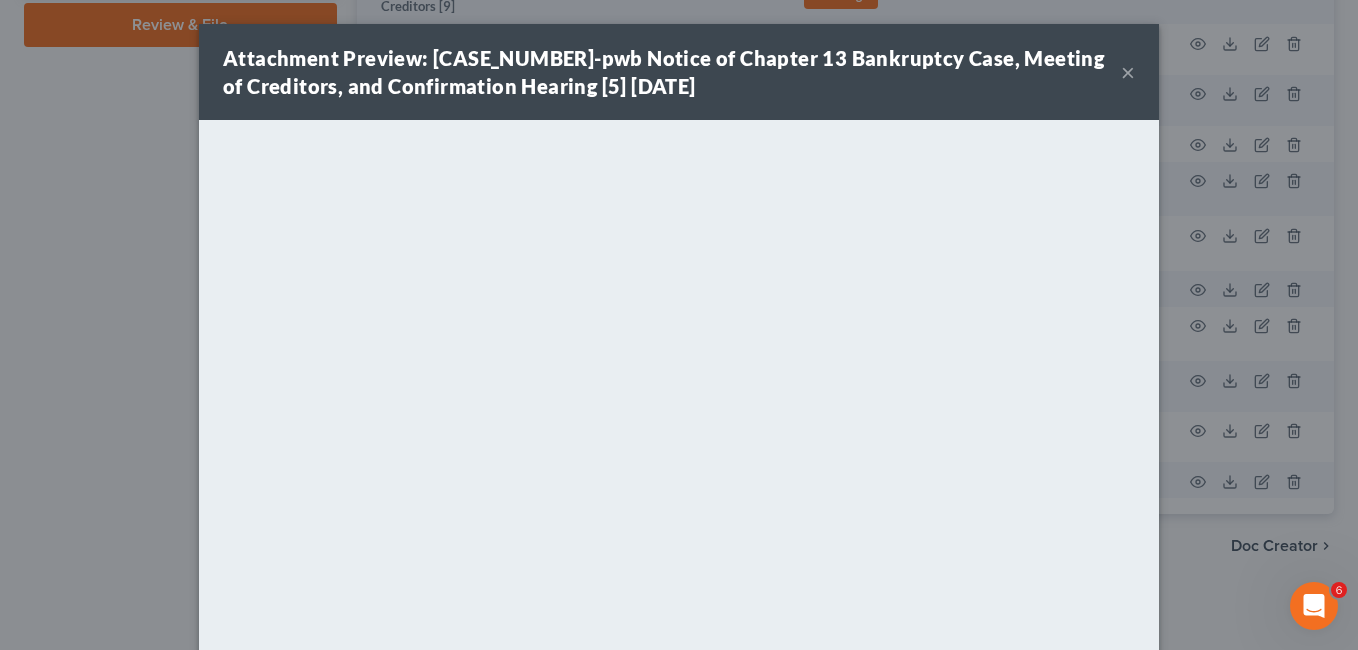 click on "×" at bounding box center [1128, 72] 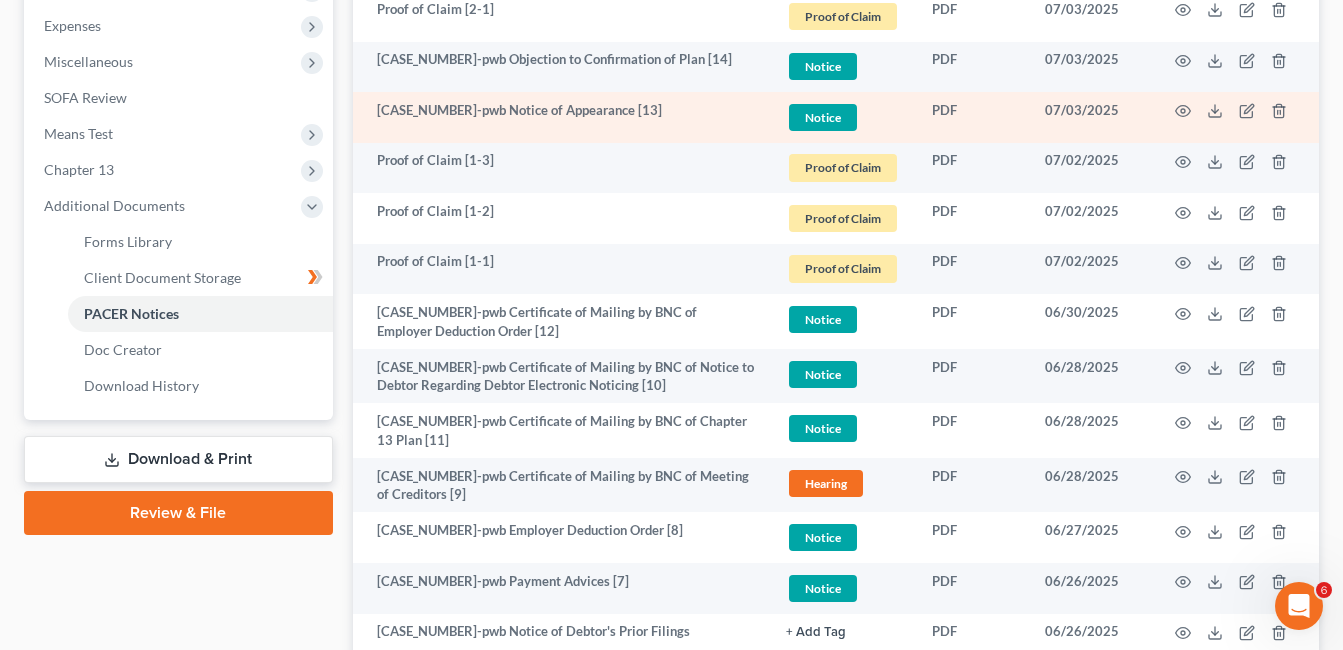 scroll, scrollTop: 656, scrollLeft: 0, axis: vertical 